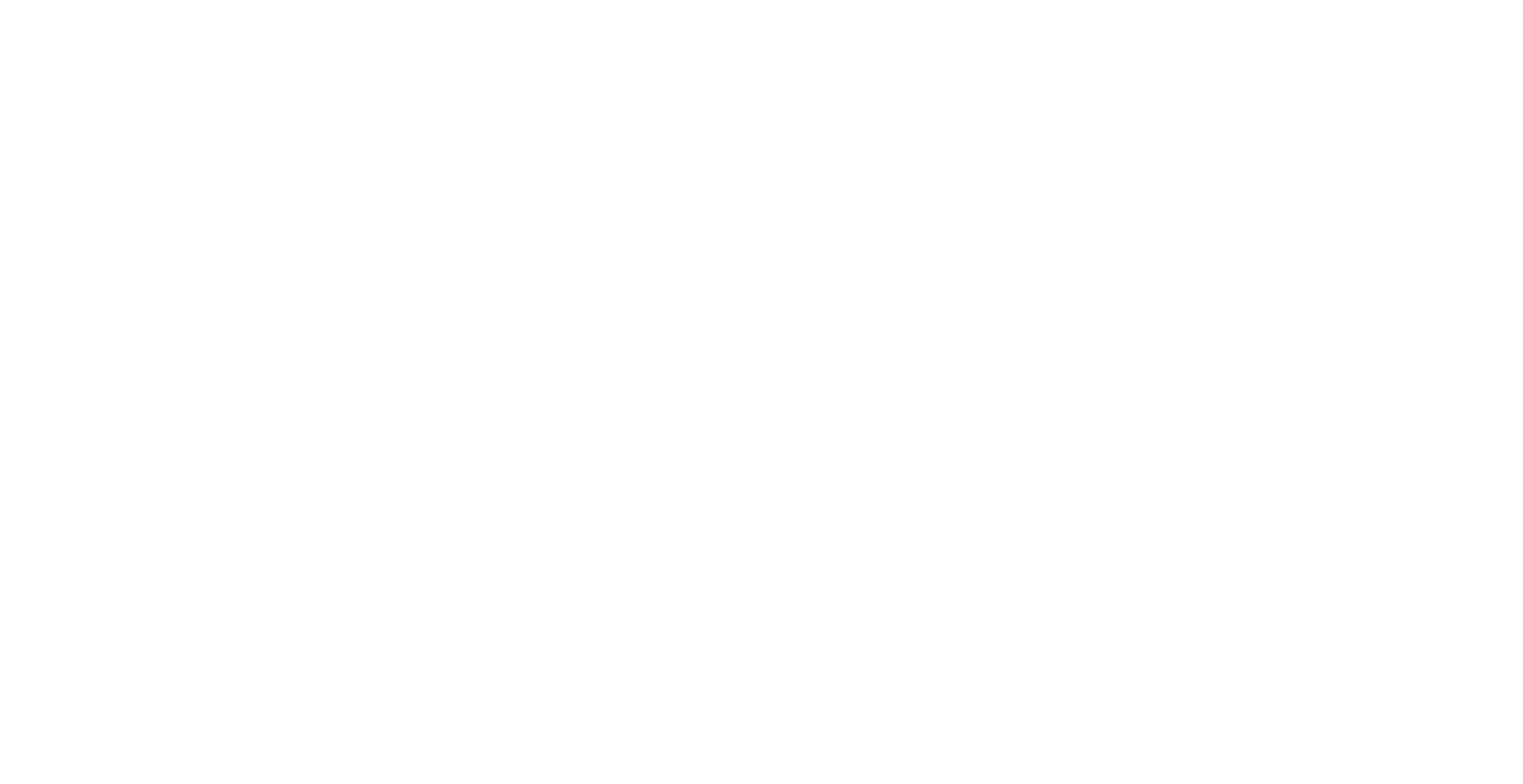 scroll, scrollTop: 0, scrollLeft: 0, axis: both 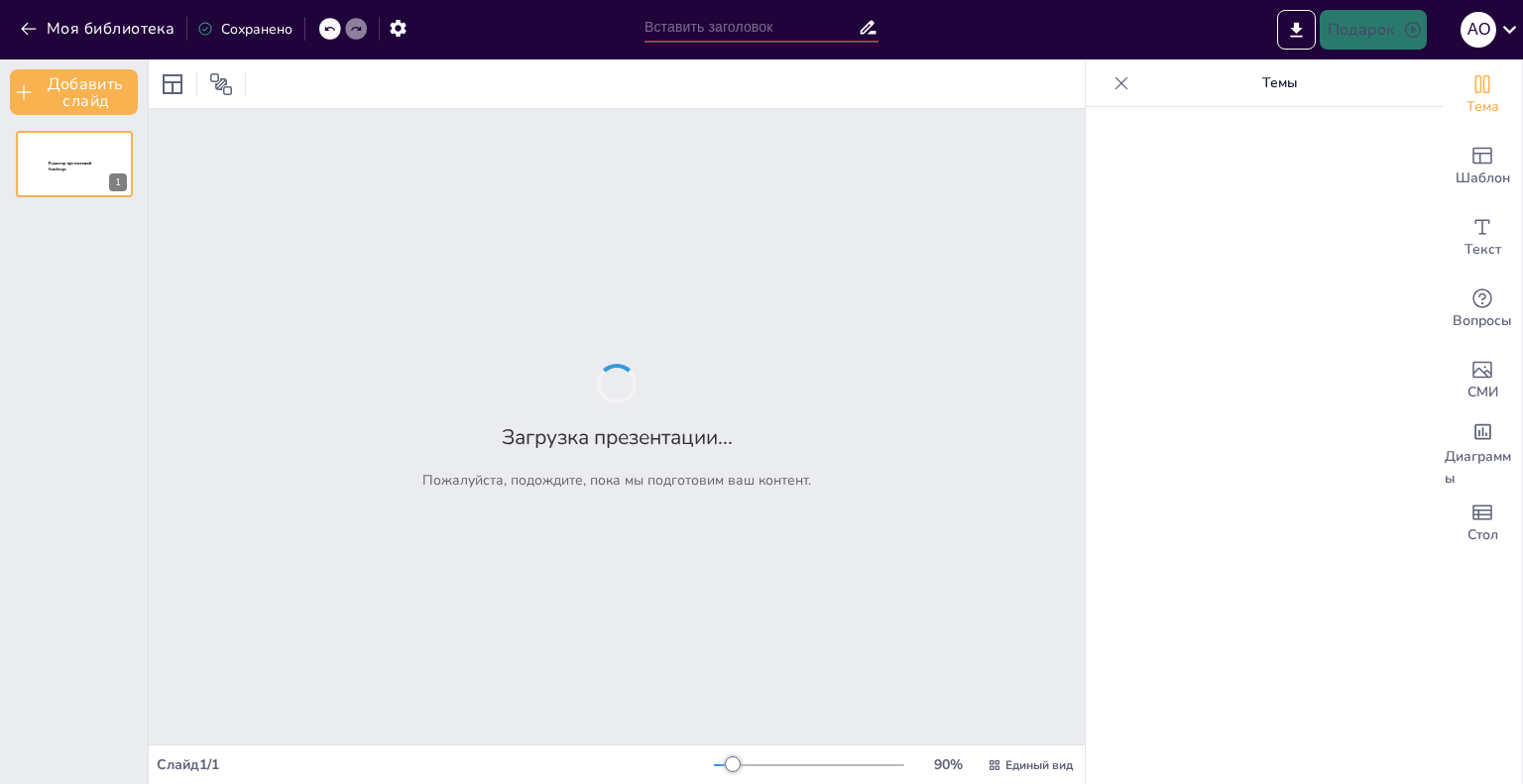 type on "Эмоциональные мотивы покупки: как понять клиента через вопросы" 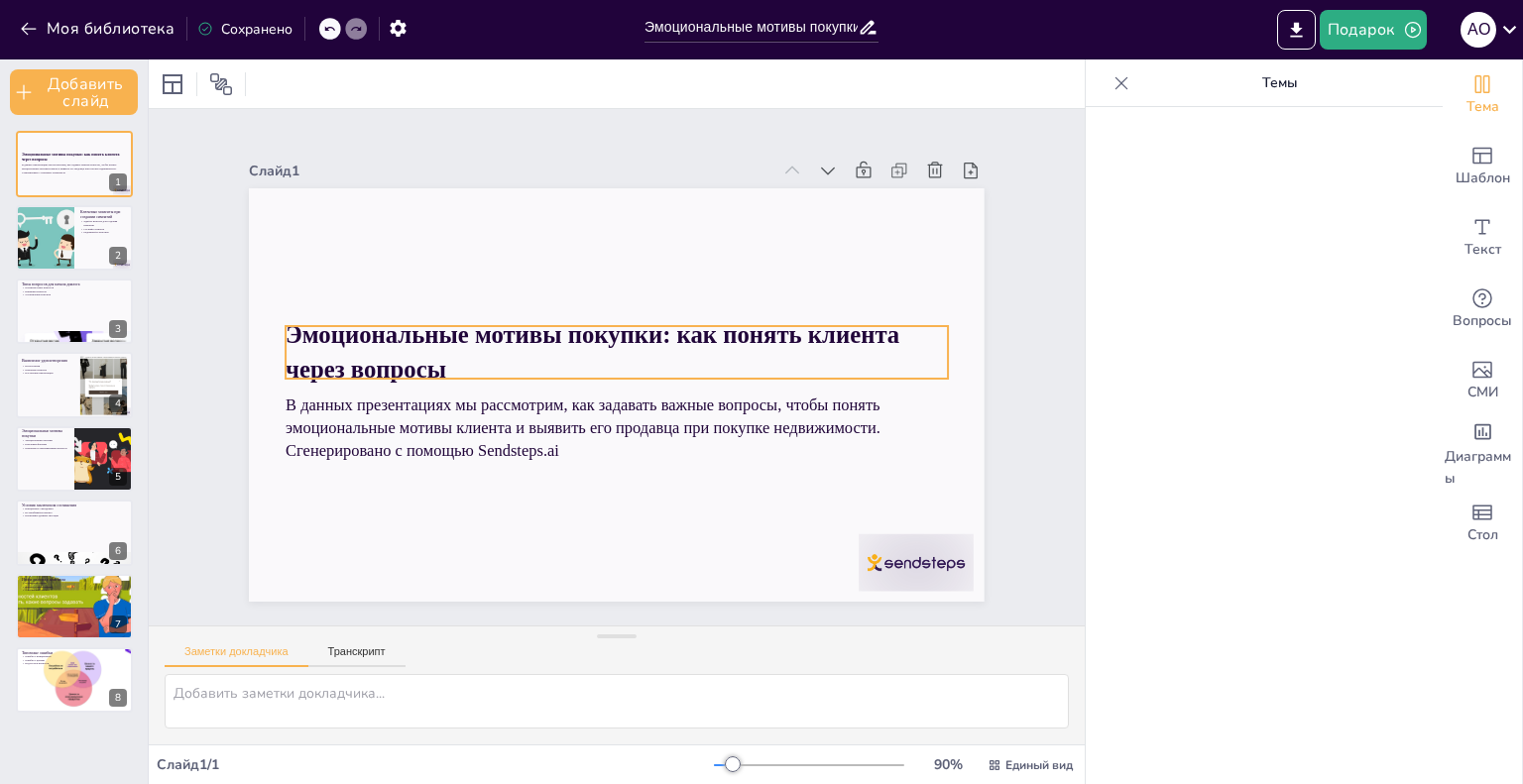 click on "Эмоциональные мотивы покупки: как понять клиента через вопросы" at bounding box center (596, 330) 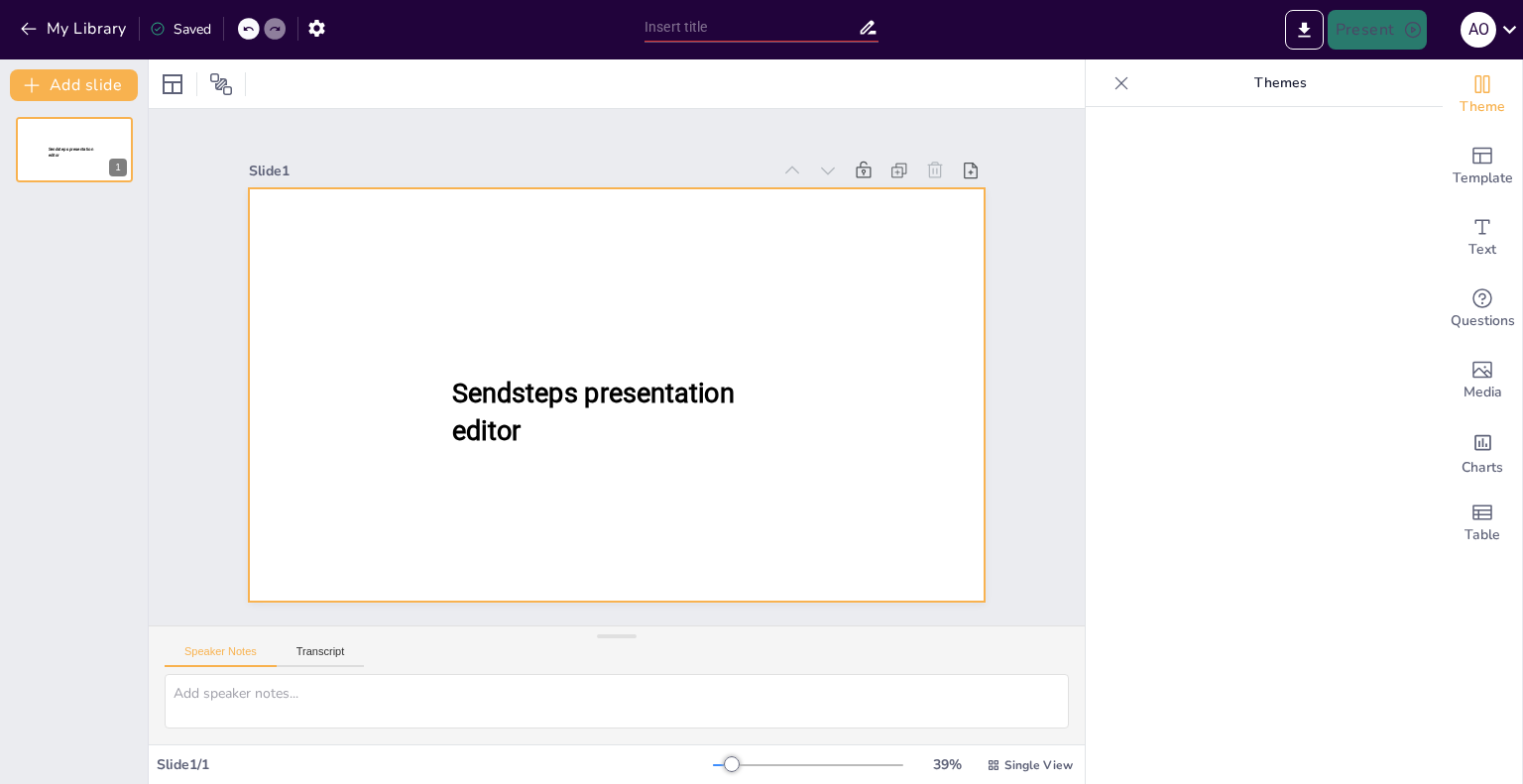 type on "Эмоциональные мотивы покупки: как понять клиента через вопросы" 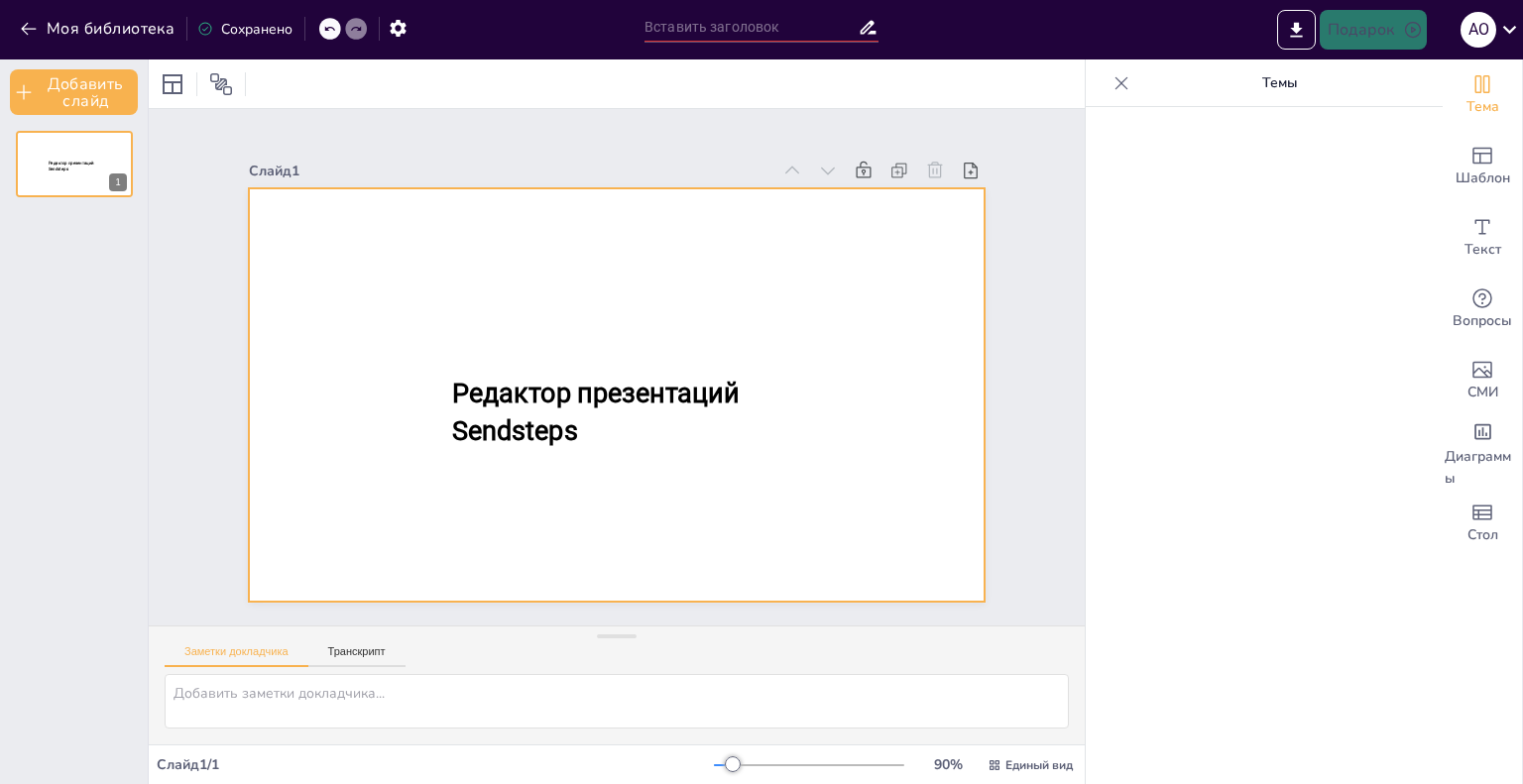 type on "Эмоциональные мотивы покупки: как понять клиента через вопросы" 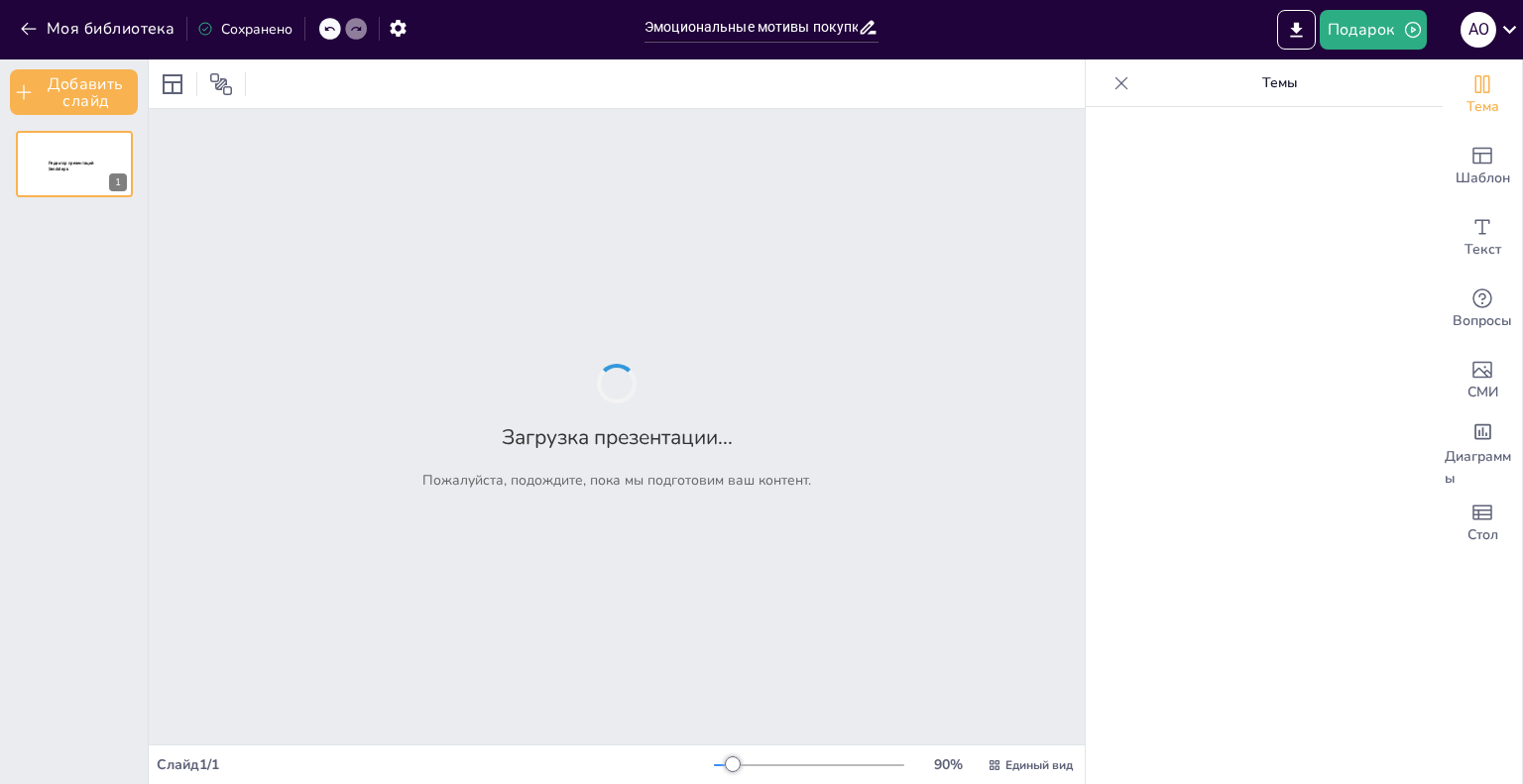 drag, startPoint x: 480, startPoint y: 351, endPoint x: 481, endPoint y: 261, distance: 90.00556 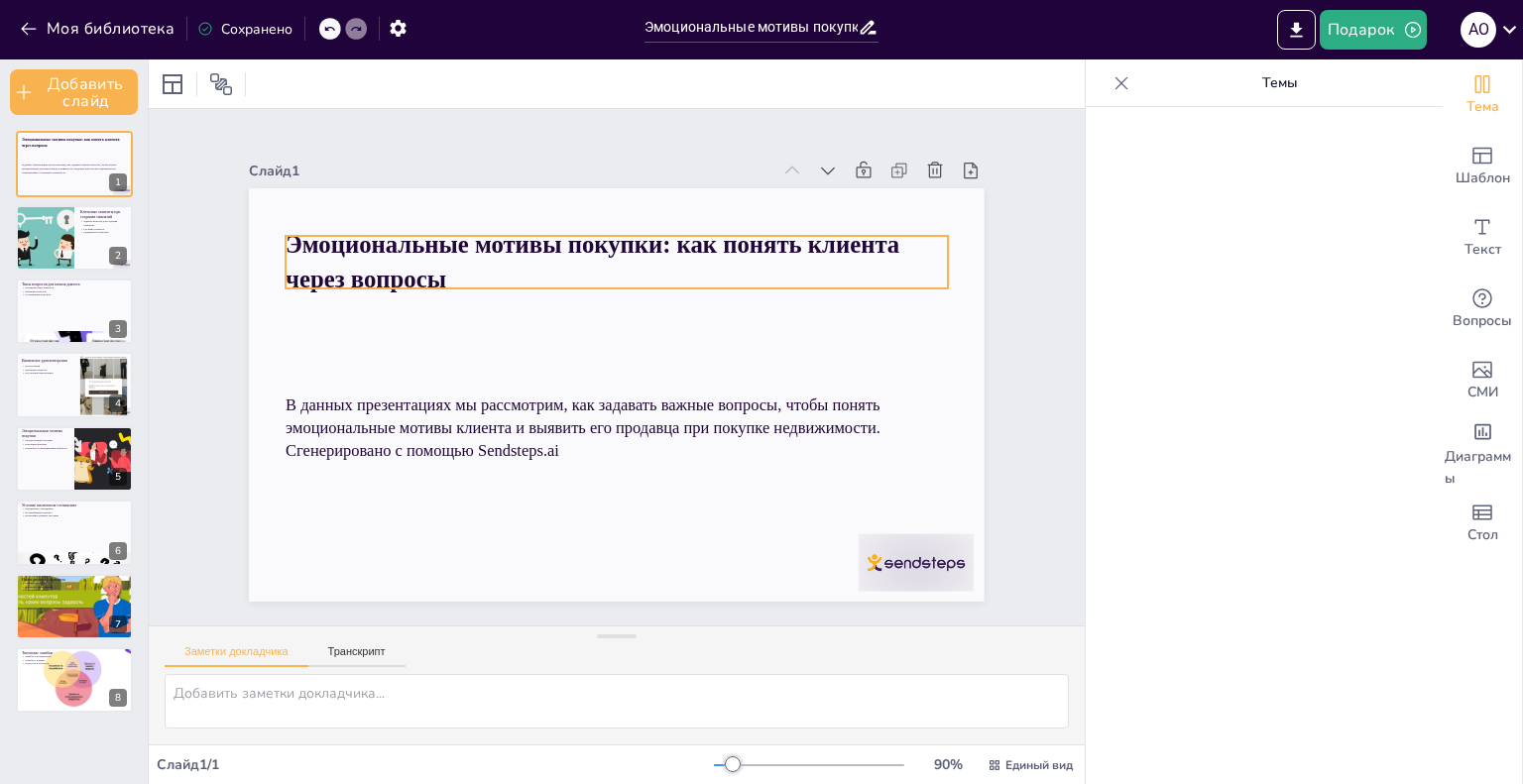 click on "Эмоциональные мотивы покупки: как понять клиента через вопросы" at bounding box center [628, 263] 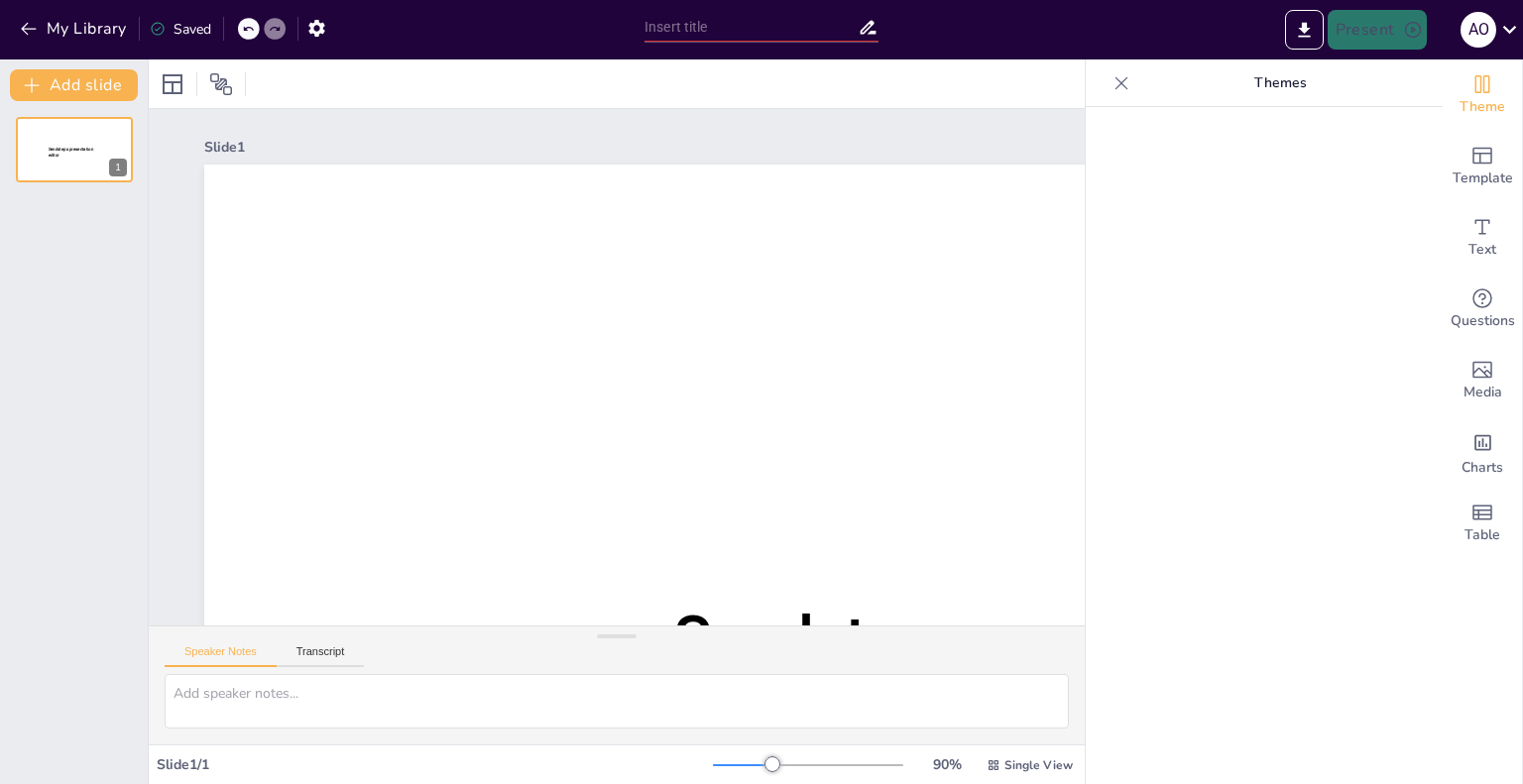 click at bounding box center (617, 83) 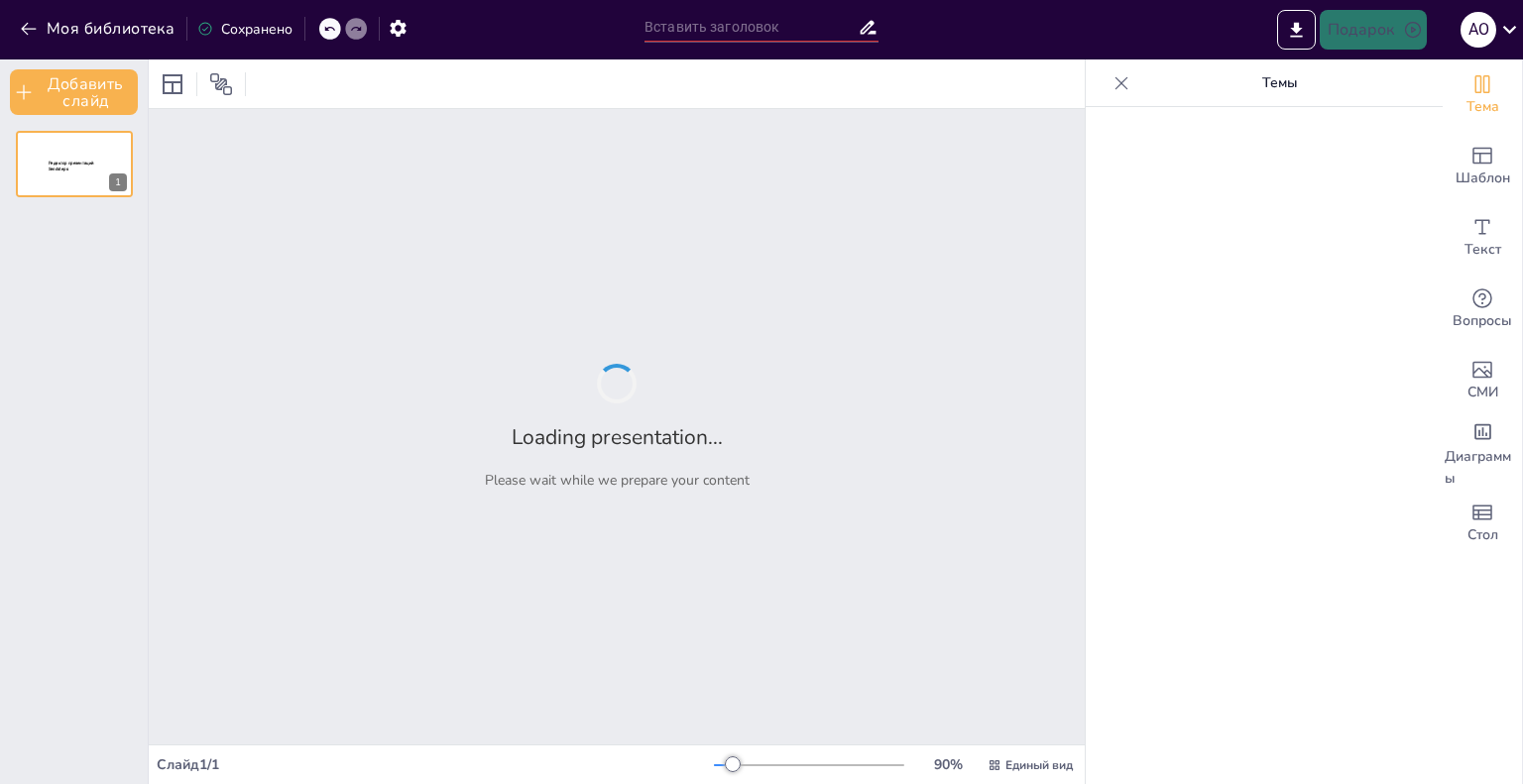 type on "Эмоциональные мотивы покупки: как понять клиента через вопросы" 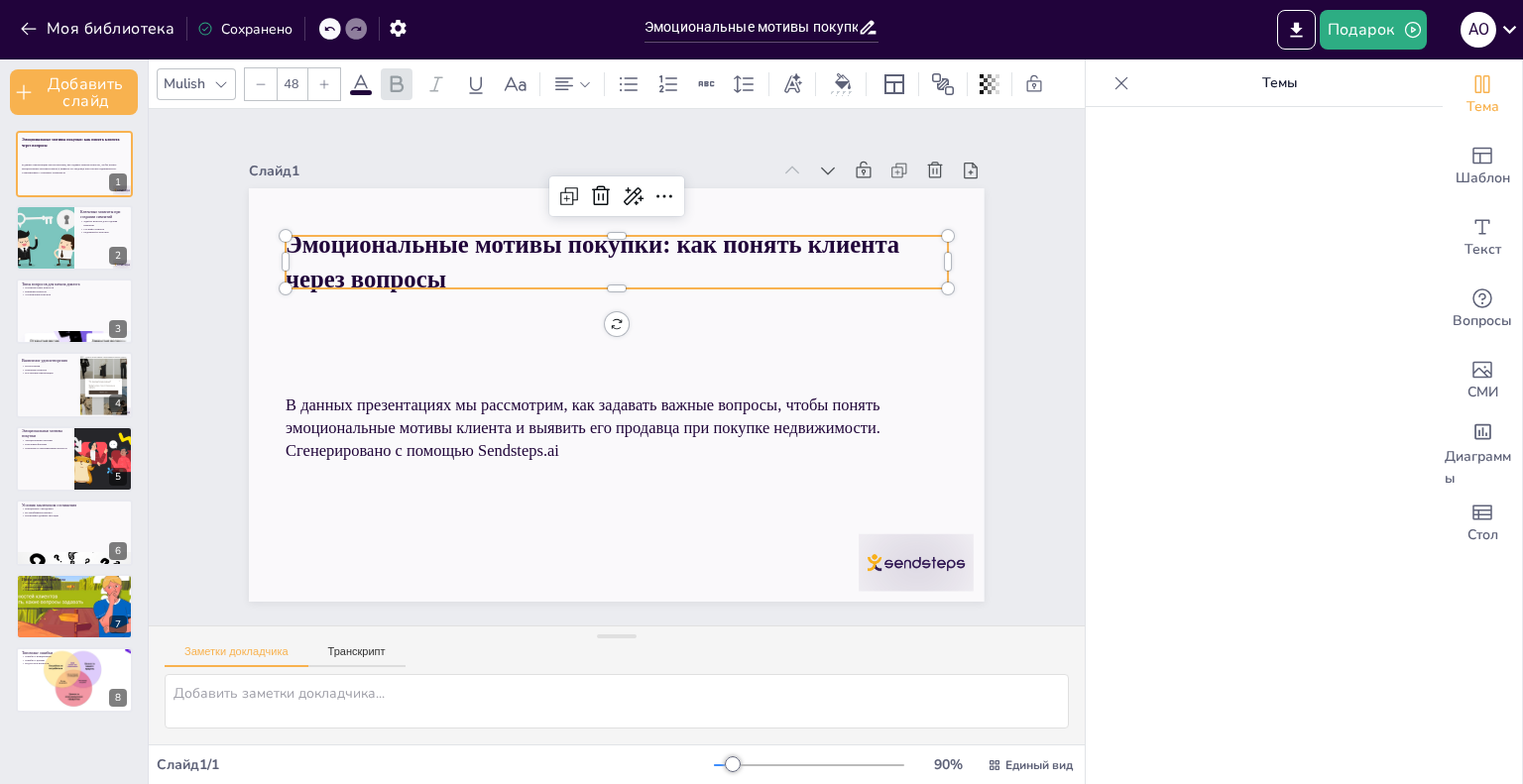 click on "Эмоциональные мотивы покупки: как понять клиента через вопросы" at bounding box center (604, 243) 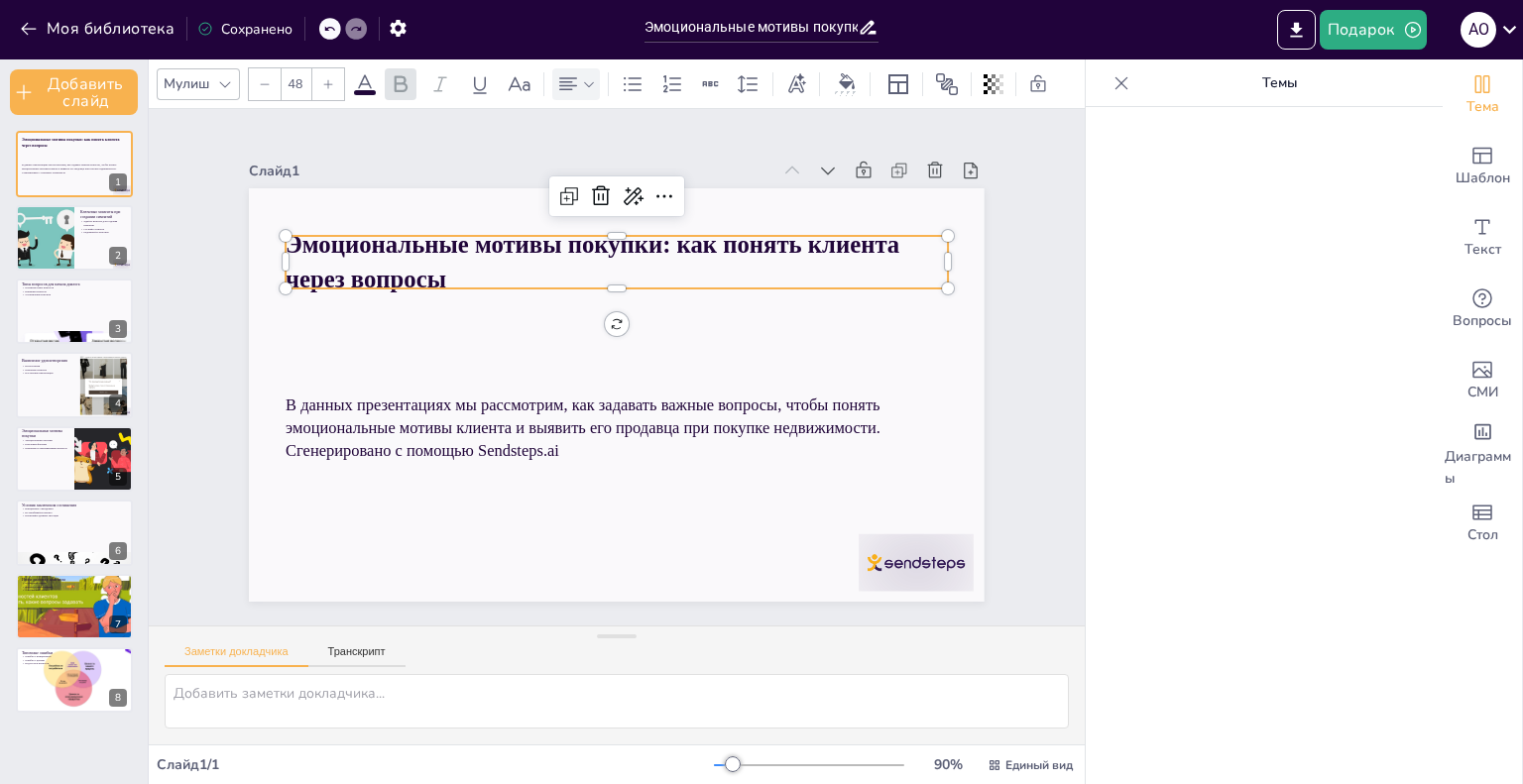 click 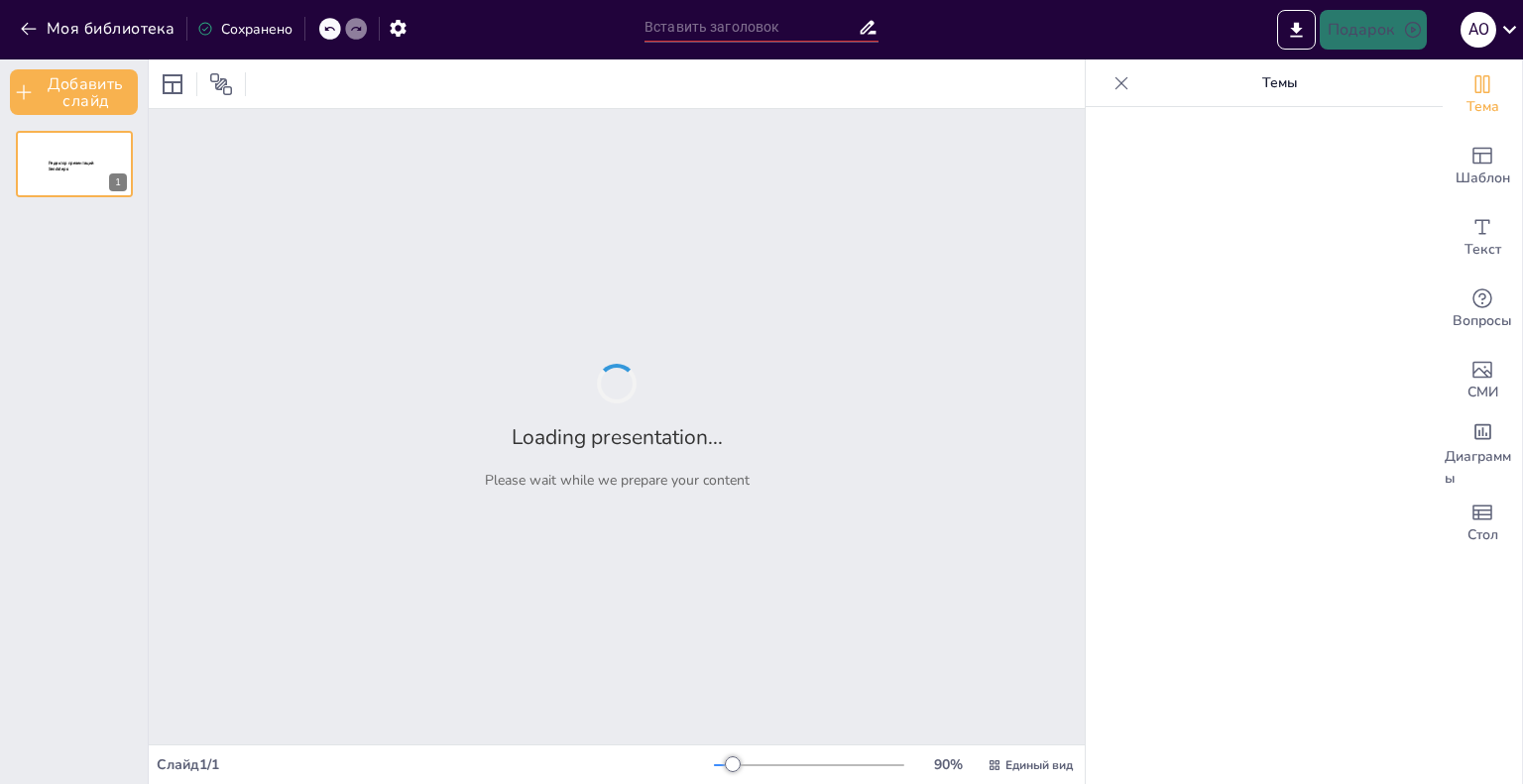 type on "Эмоциональные мотивы покупки: как понять клиента через вопросы" 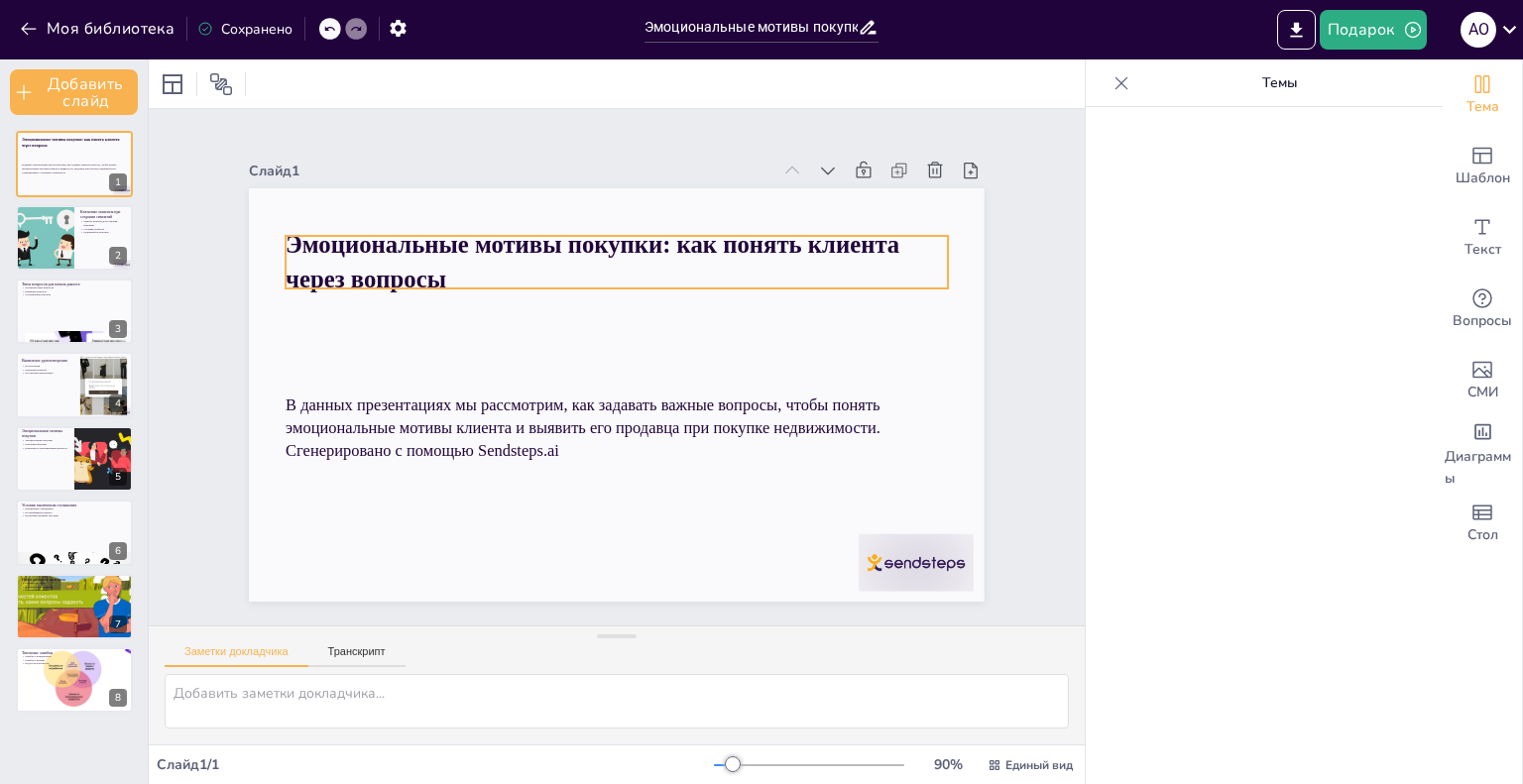 click on "Эмоциональные мотивы покупки: как понять клиента через вопросы" at bounding box center (615, 243) 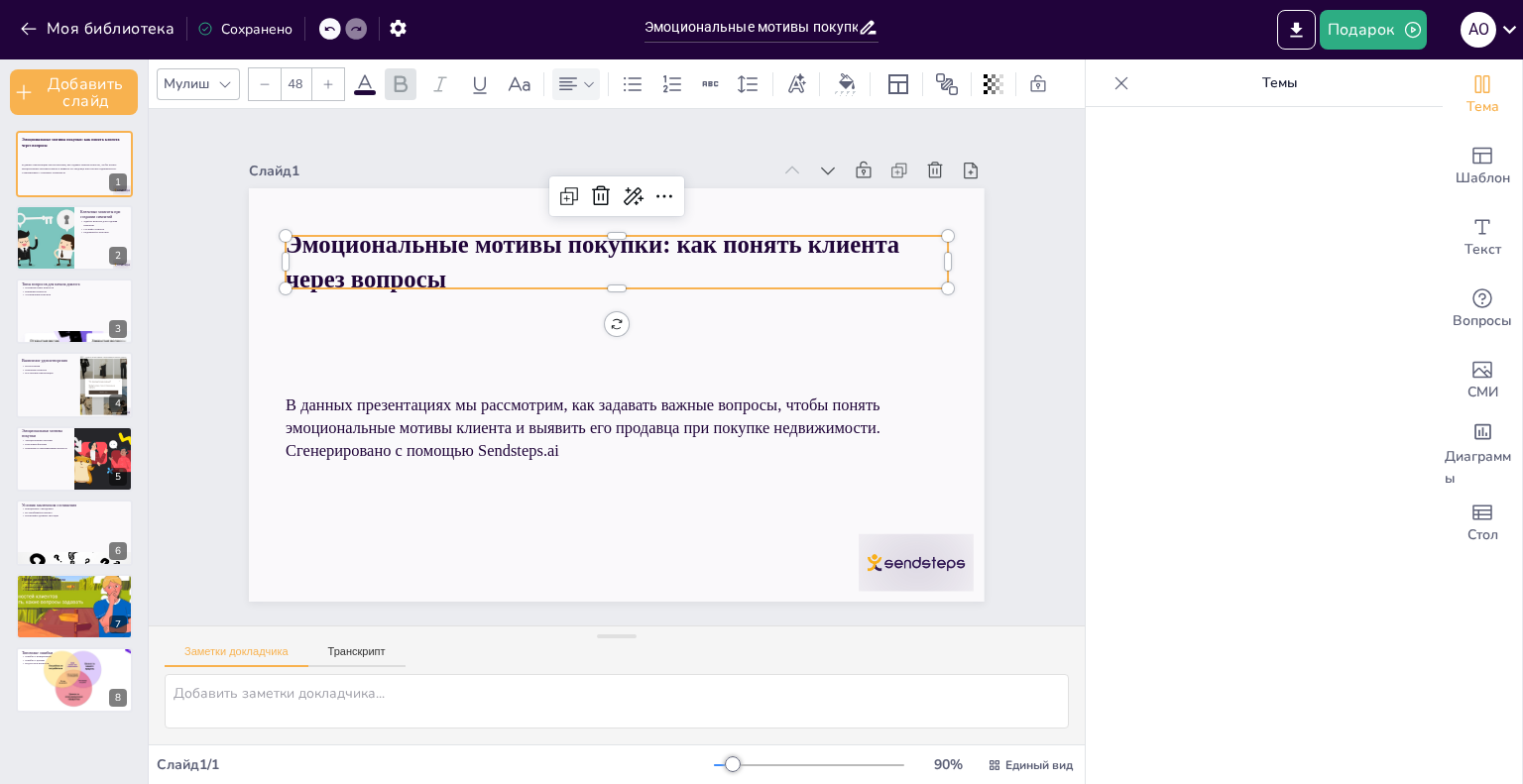 click 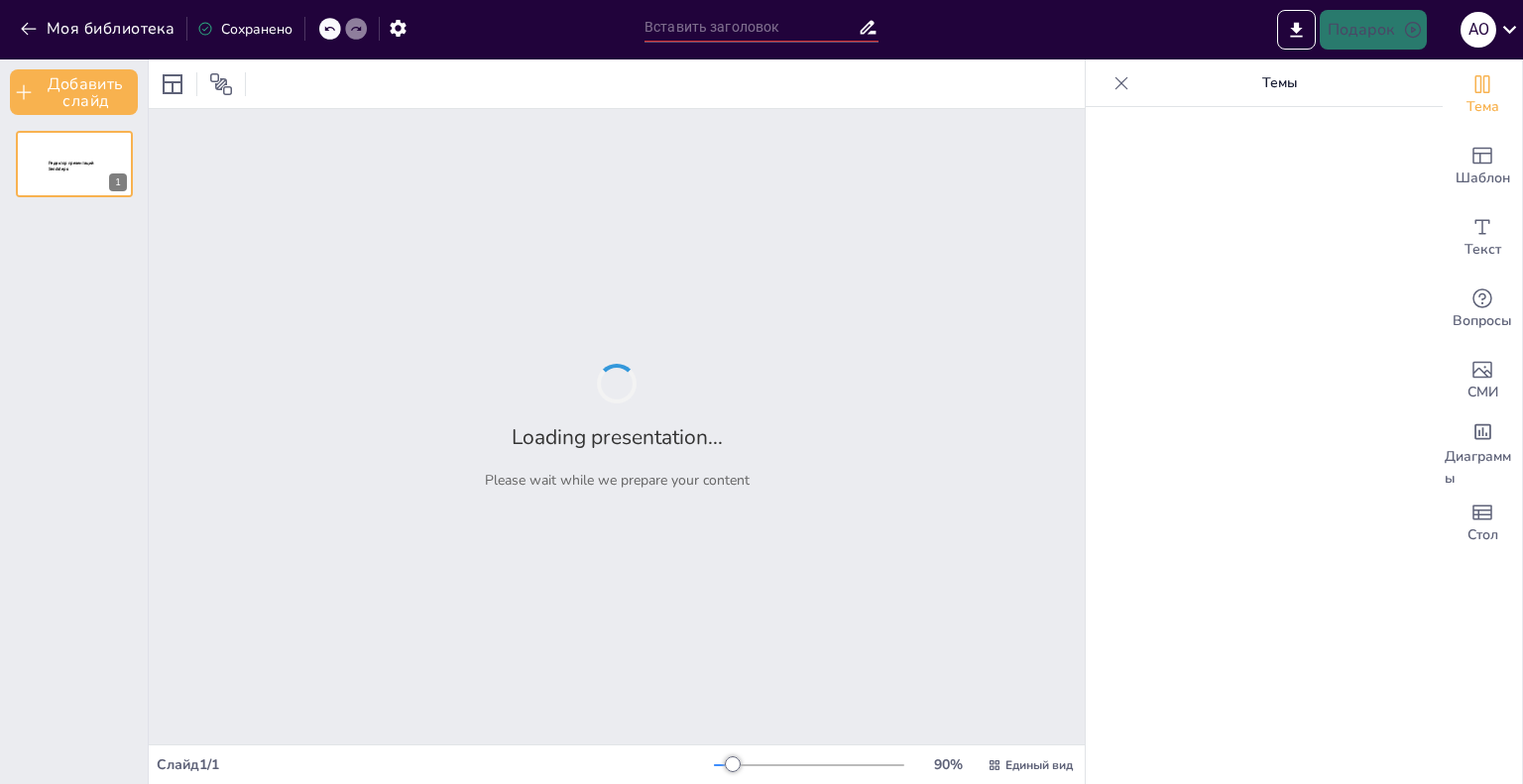 type on "Эмоциональные мотивы покупки: как понять клиента через вопросы" 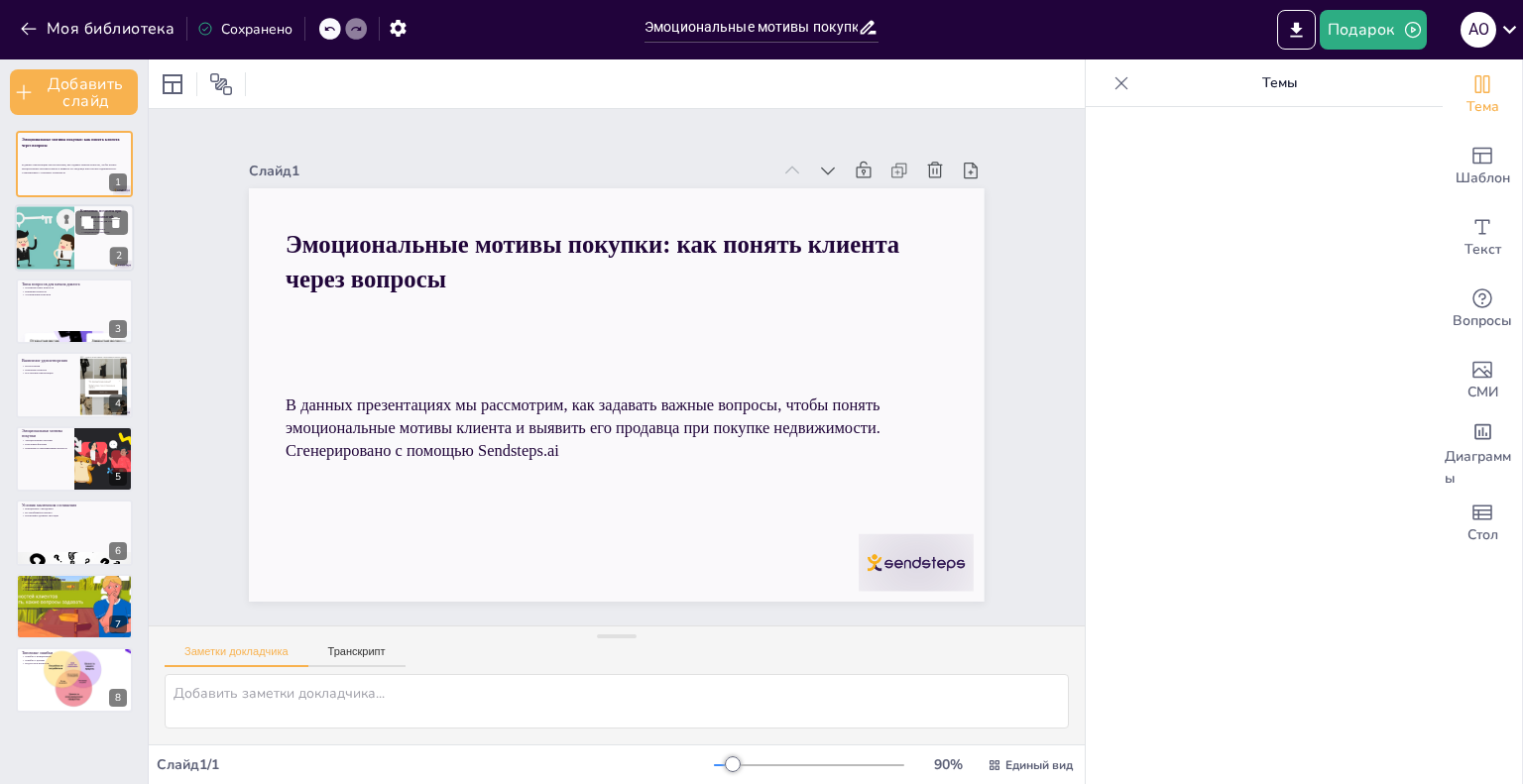 click at bounding box center [74, 238] 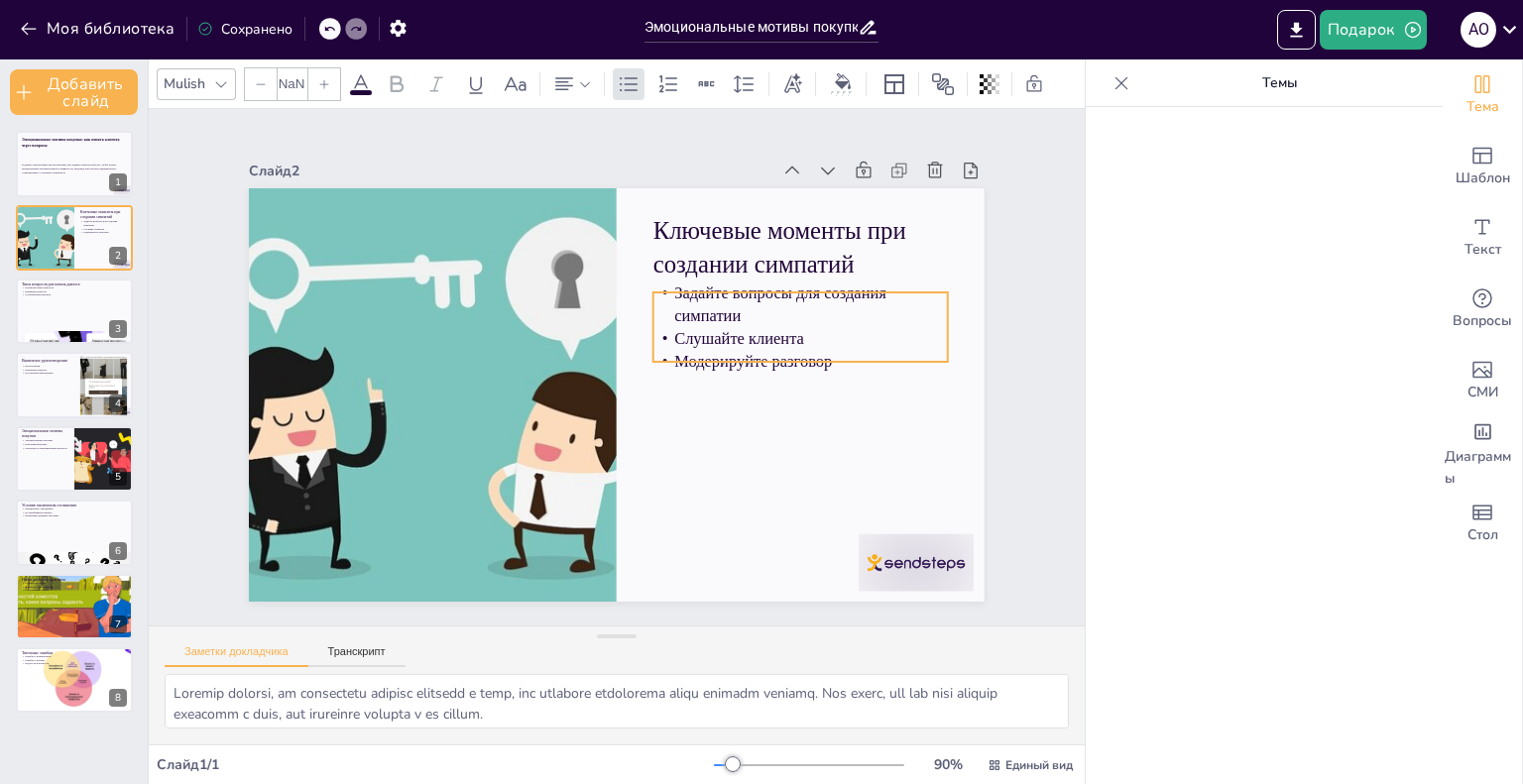 type on "32" 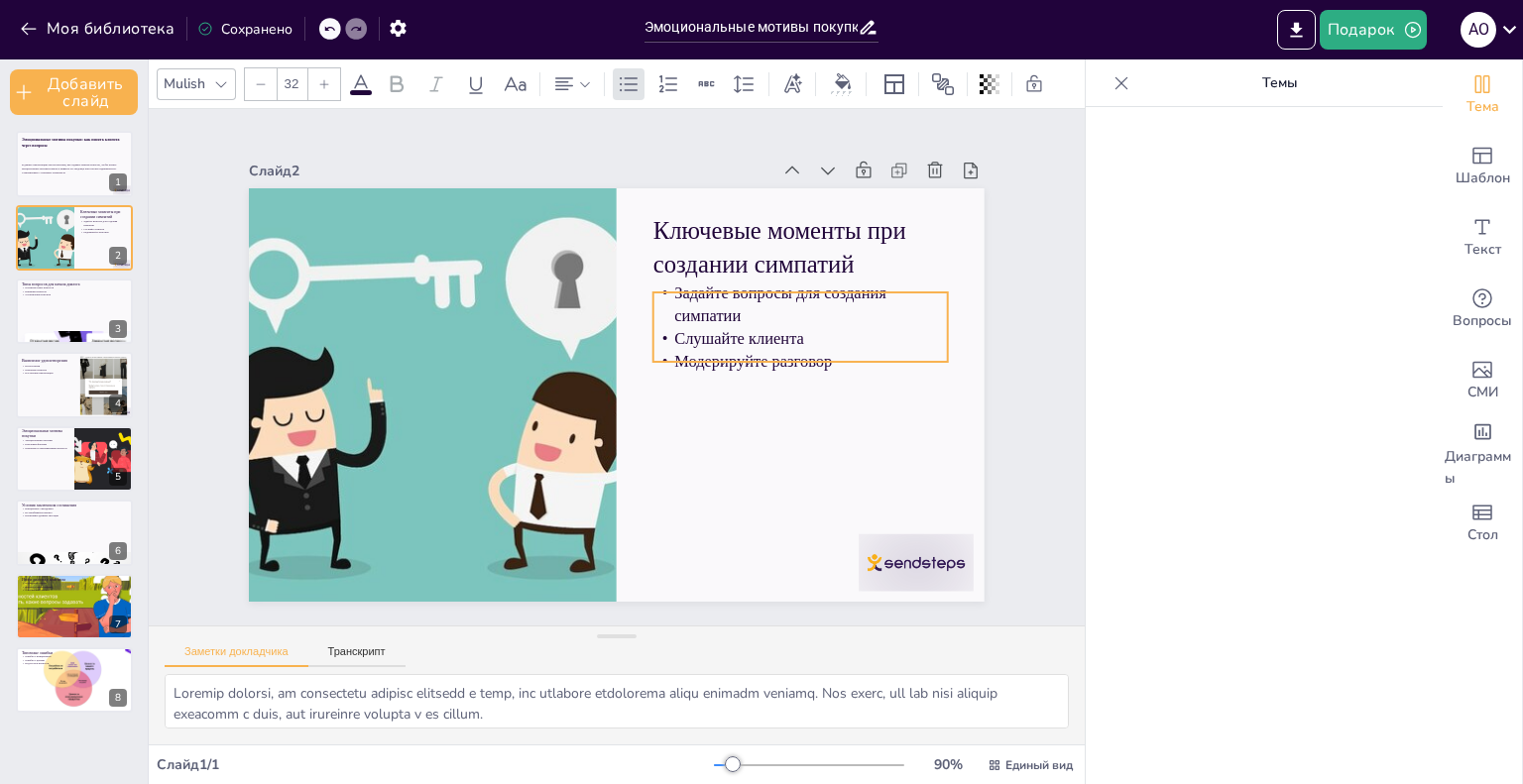 click on "Задайте вопросы для создания симпатии" at bounding box center [806, 323] 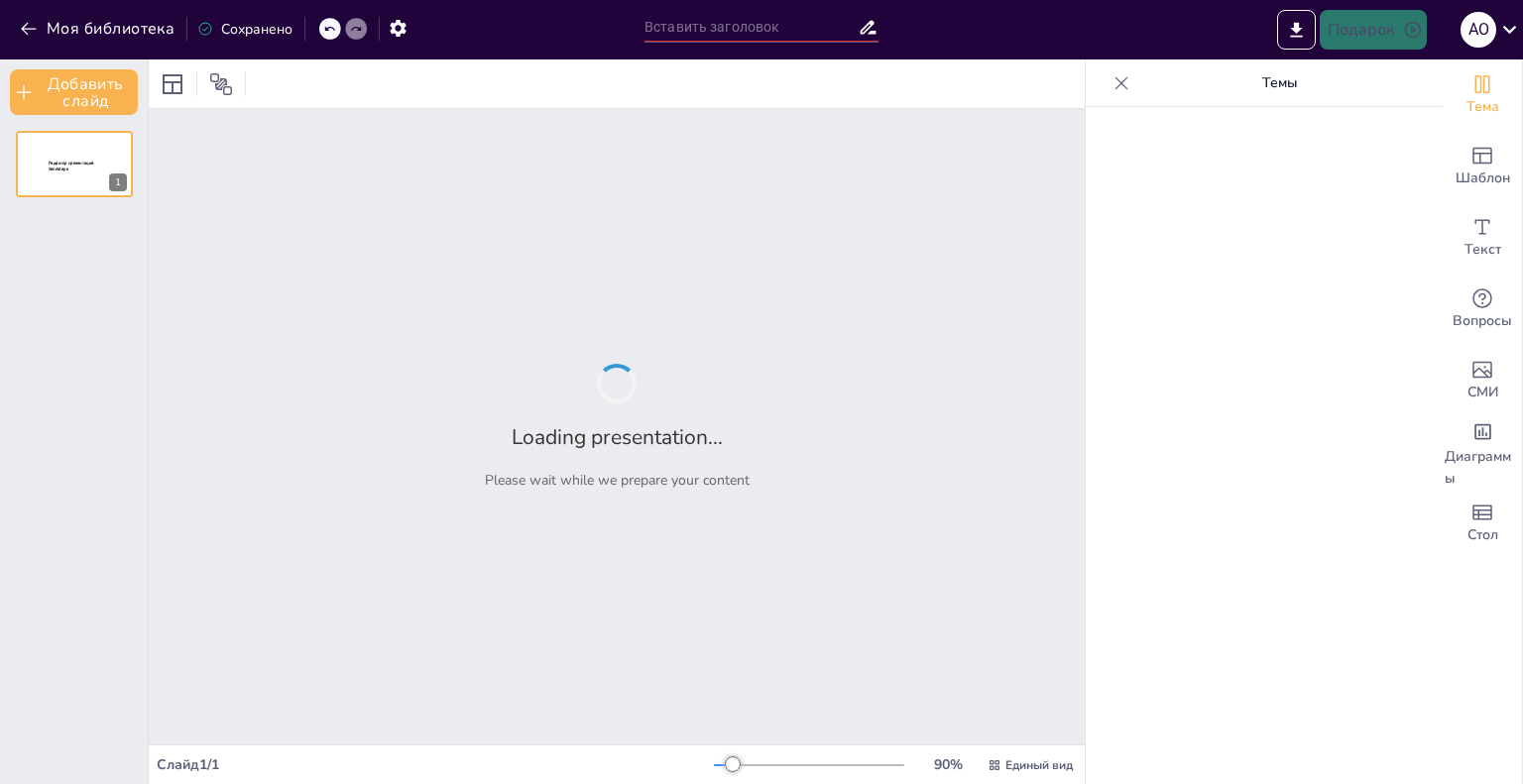 type on "Эмоциональные мотивы покупки: как понять клиента через вопросы" 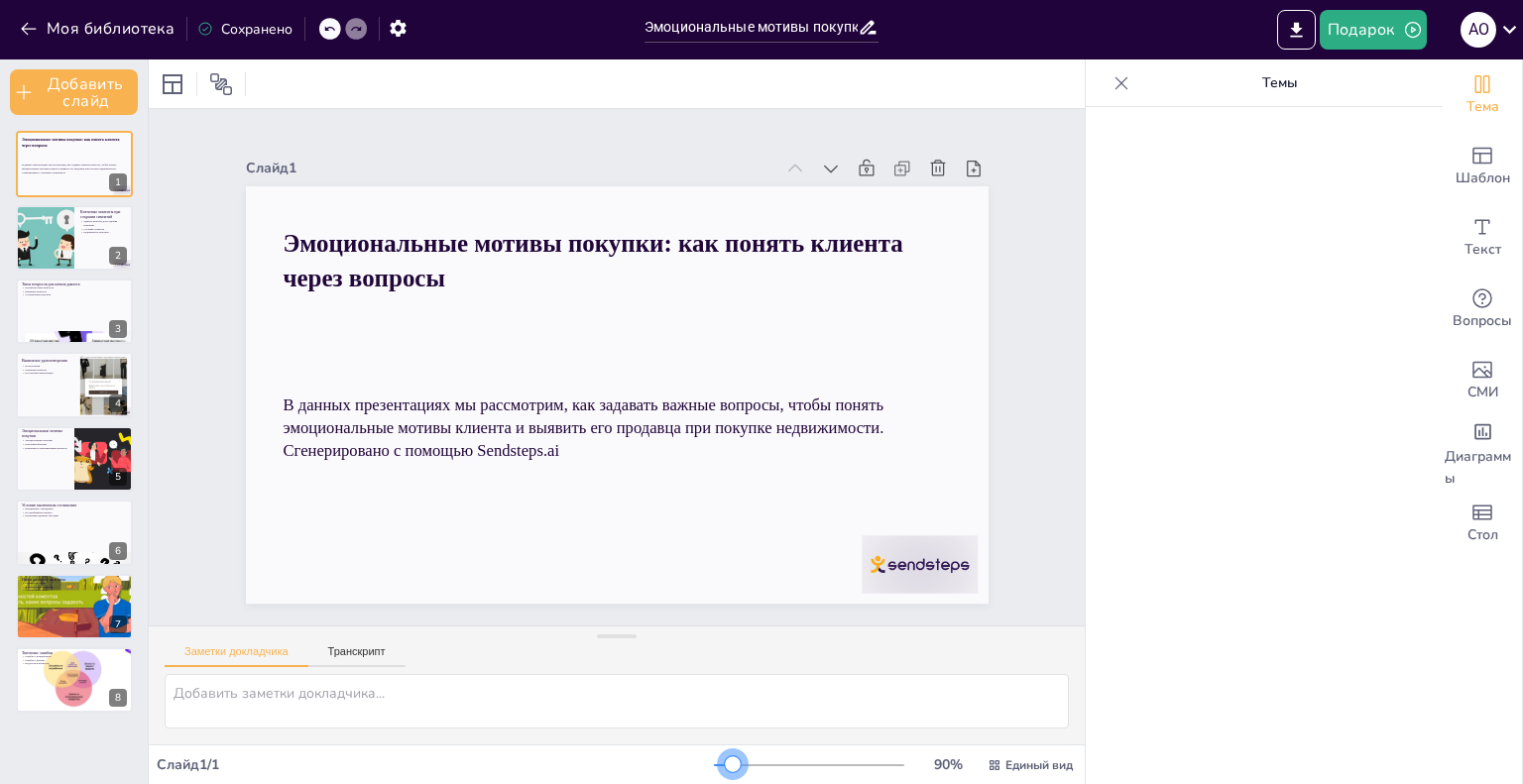 click at bounding box center (733, 764) 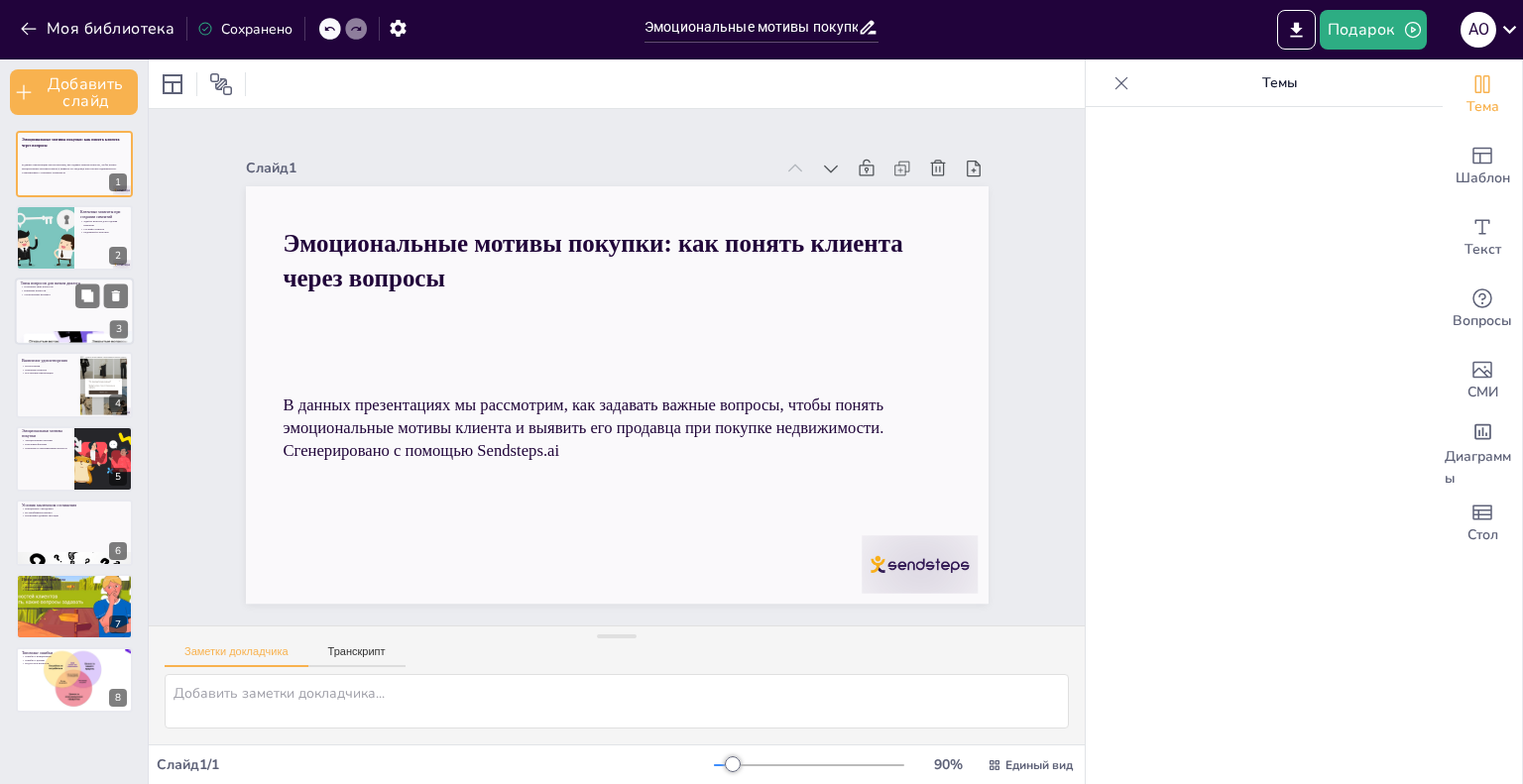 click at bounding box center (74, 311) 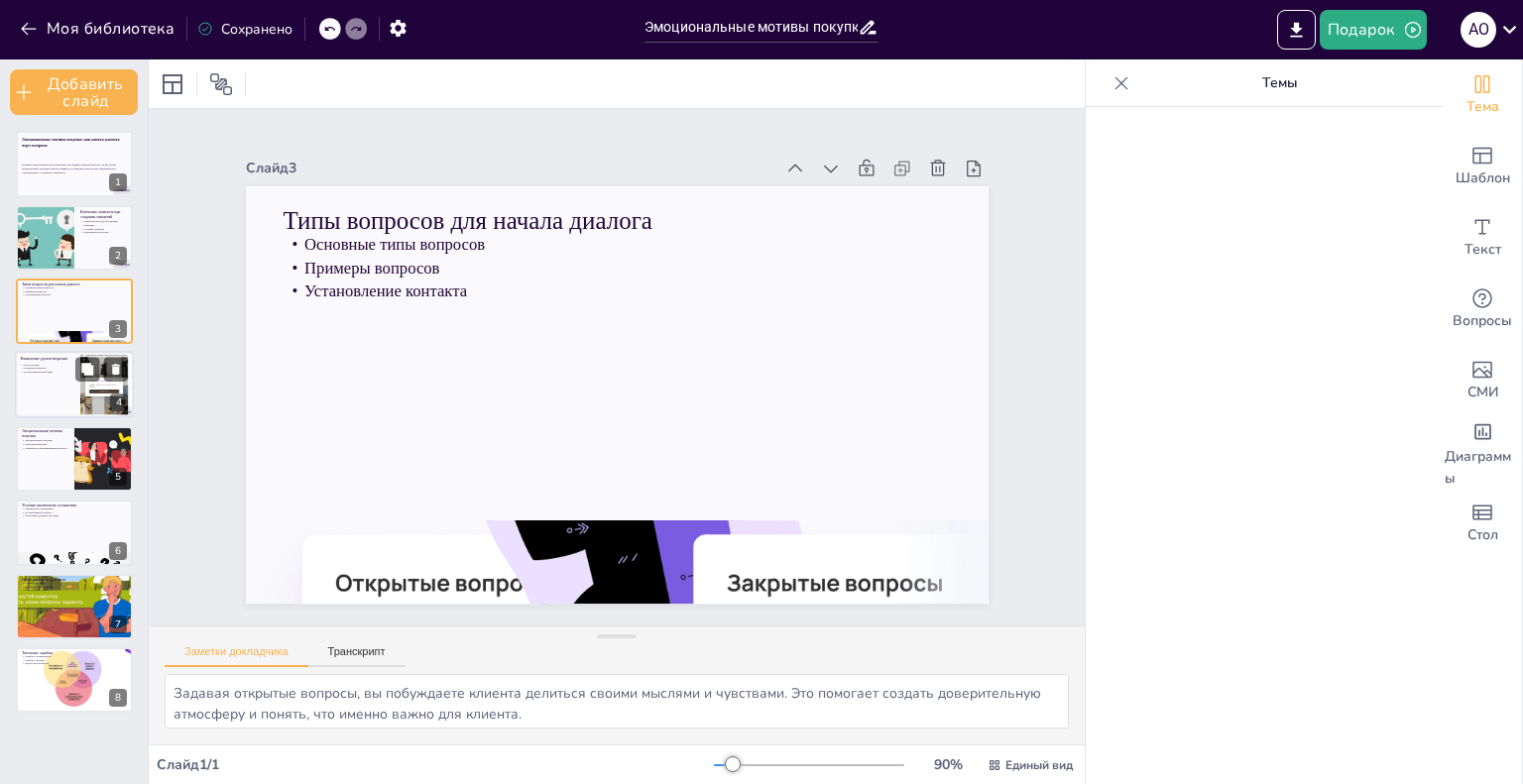 click at bounding box center [74, 386] 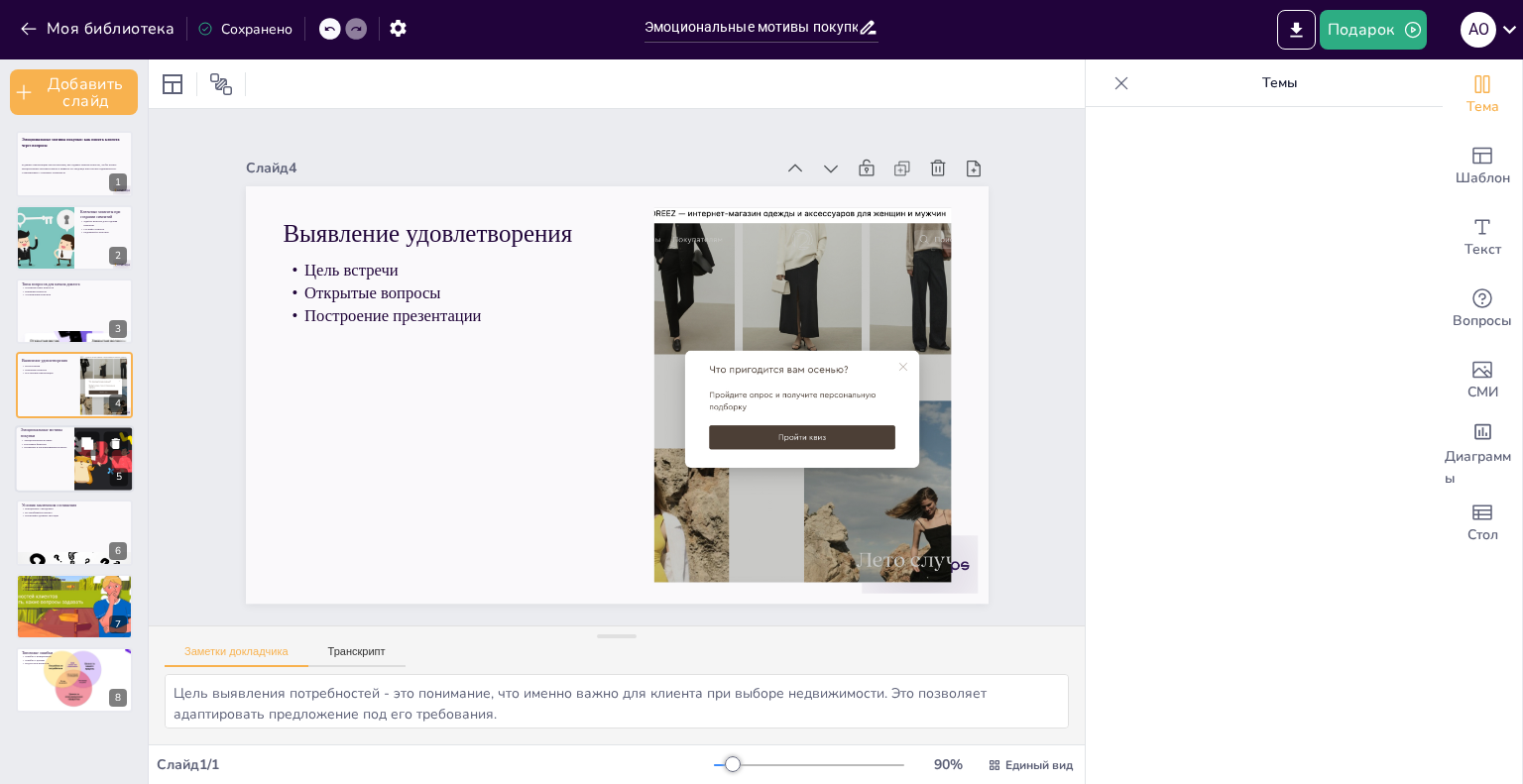 click at bounding box center [74, 459] 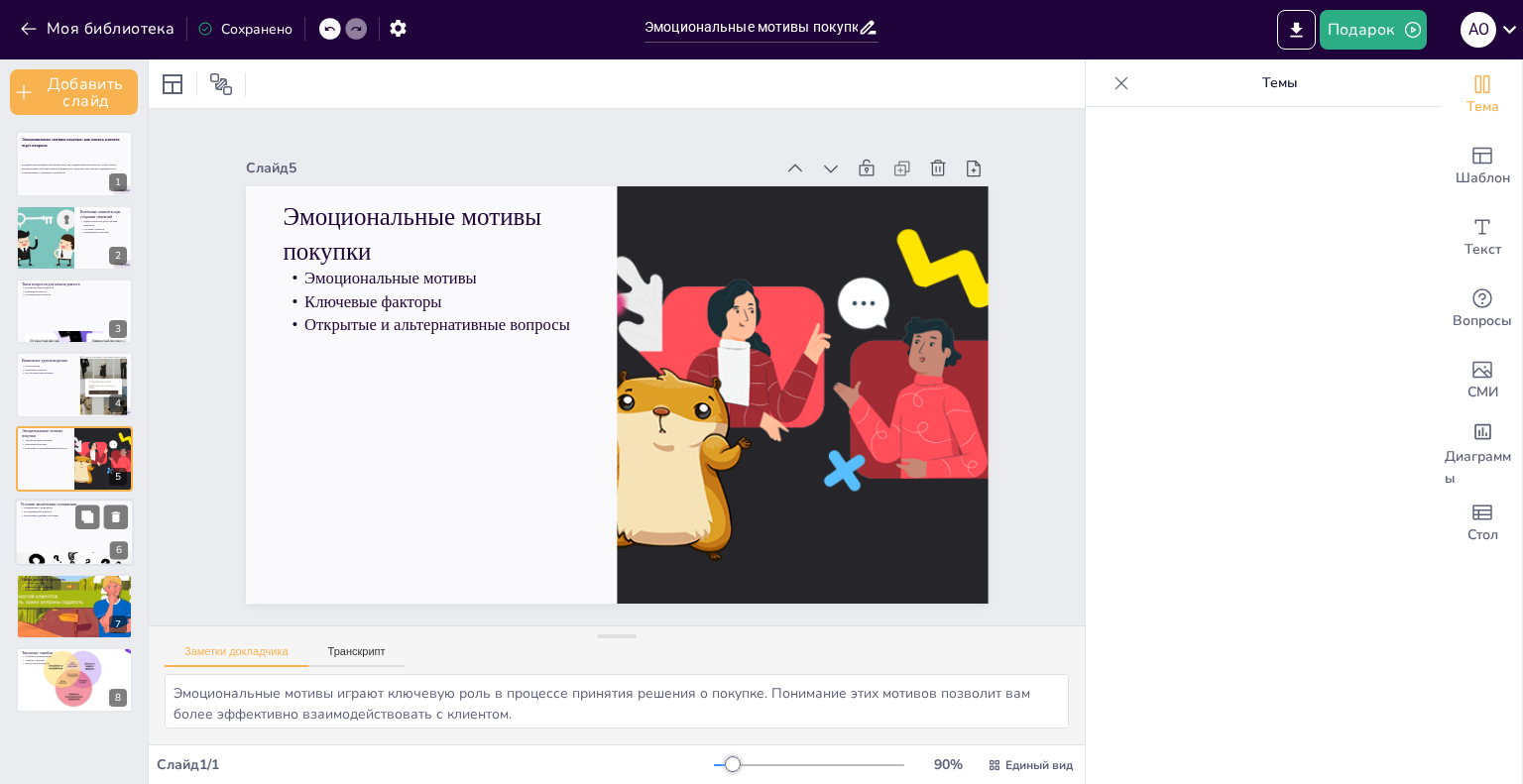 click at bounding box center [74, 532] 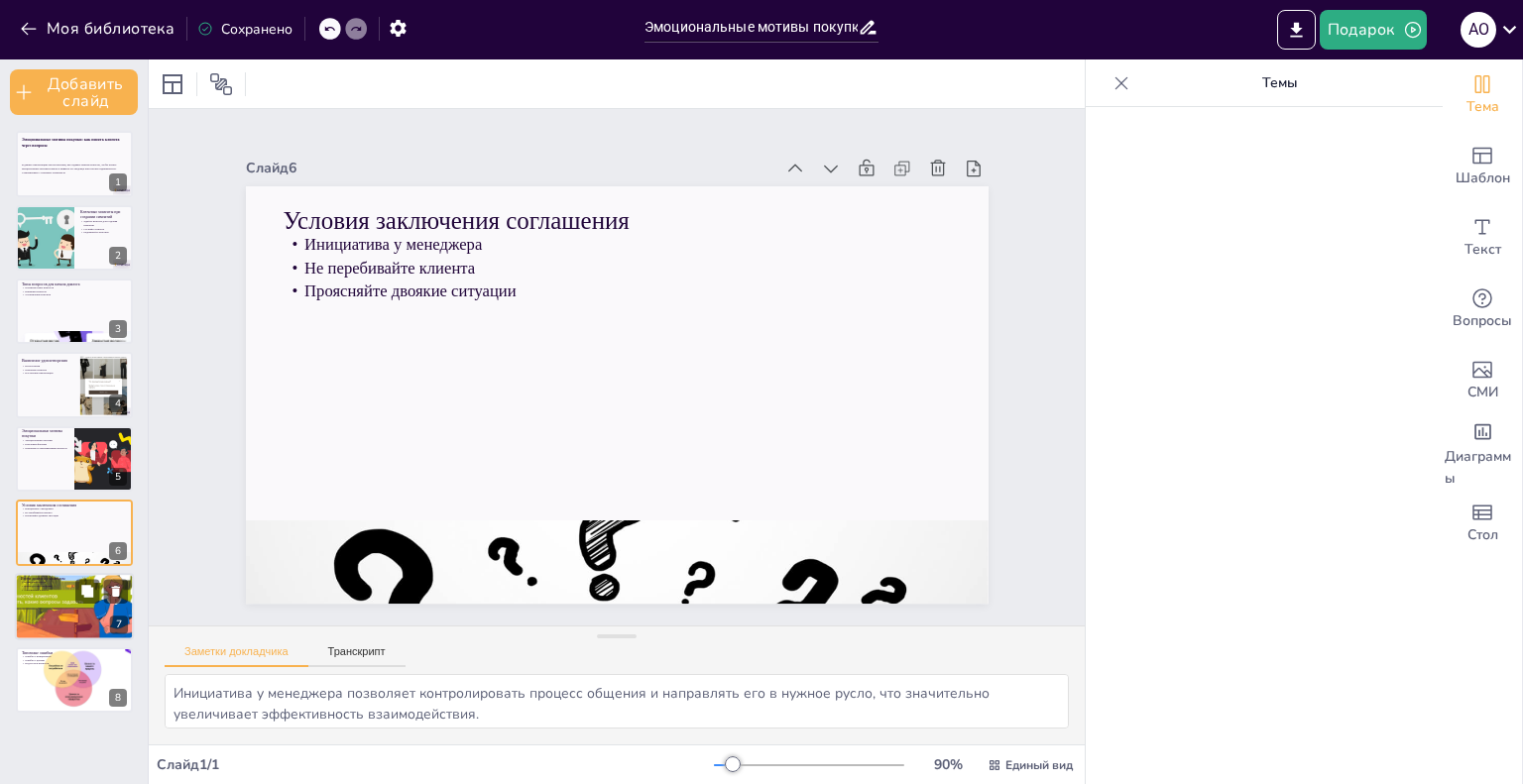 click at bounding box center [74, 607] 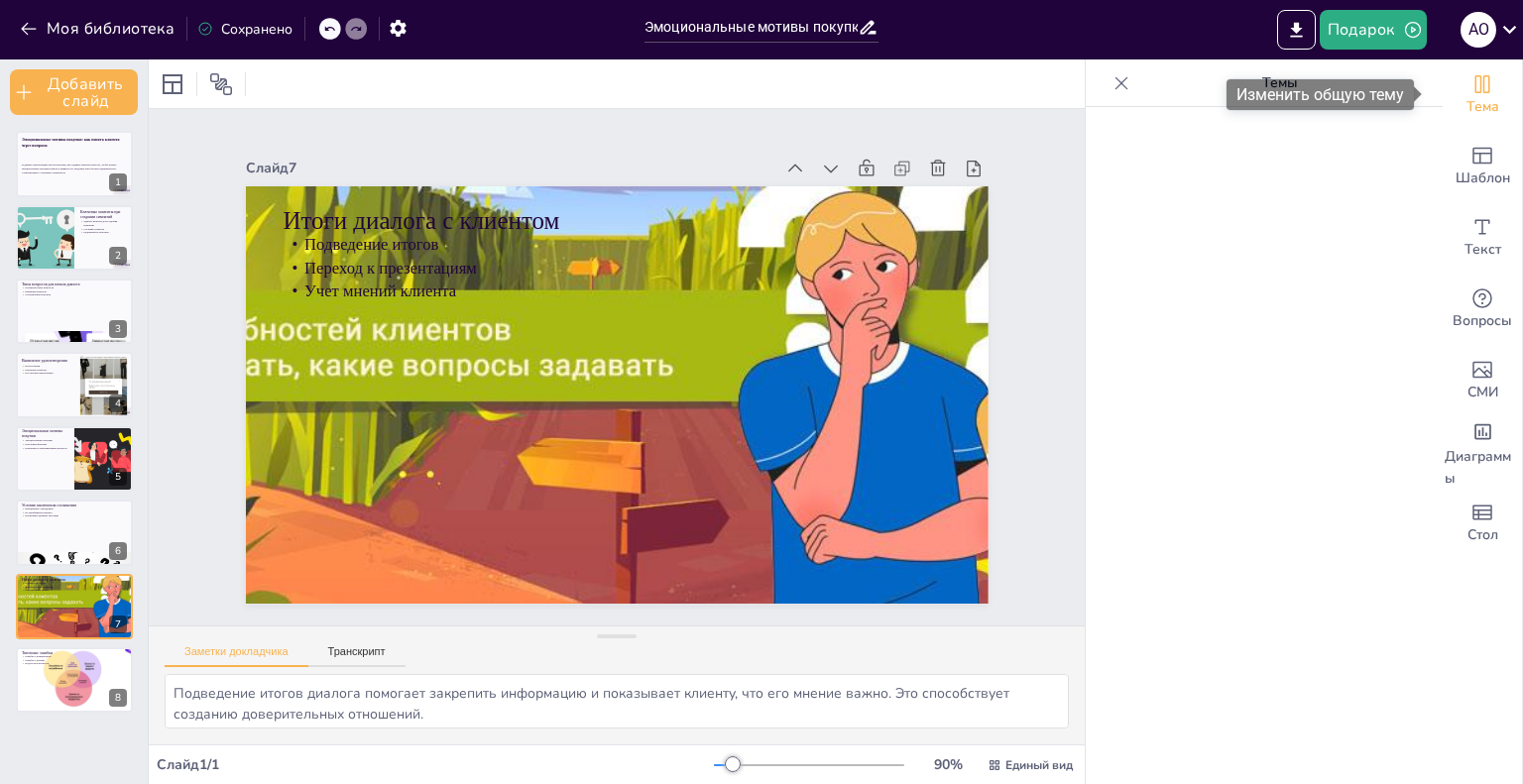 click 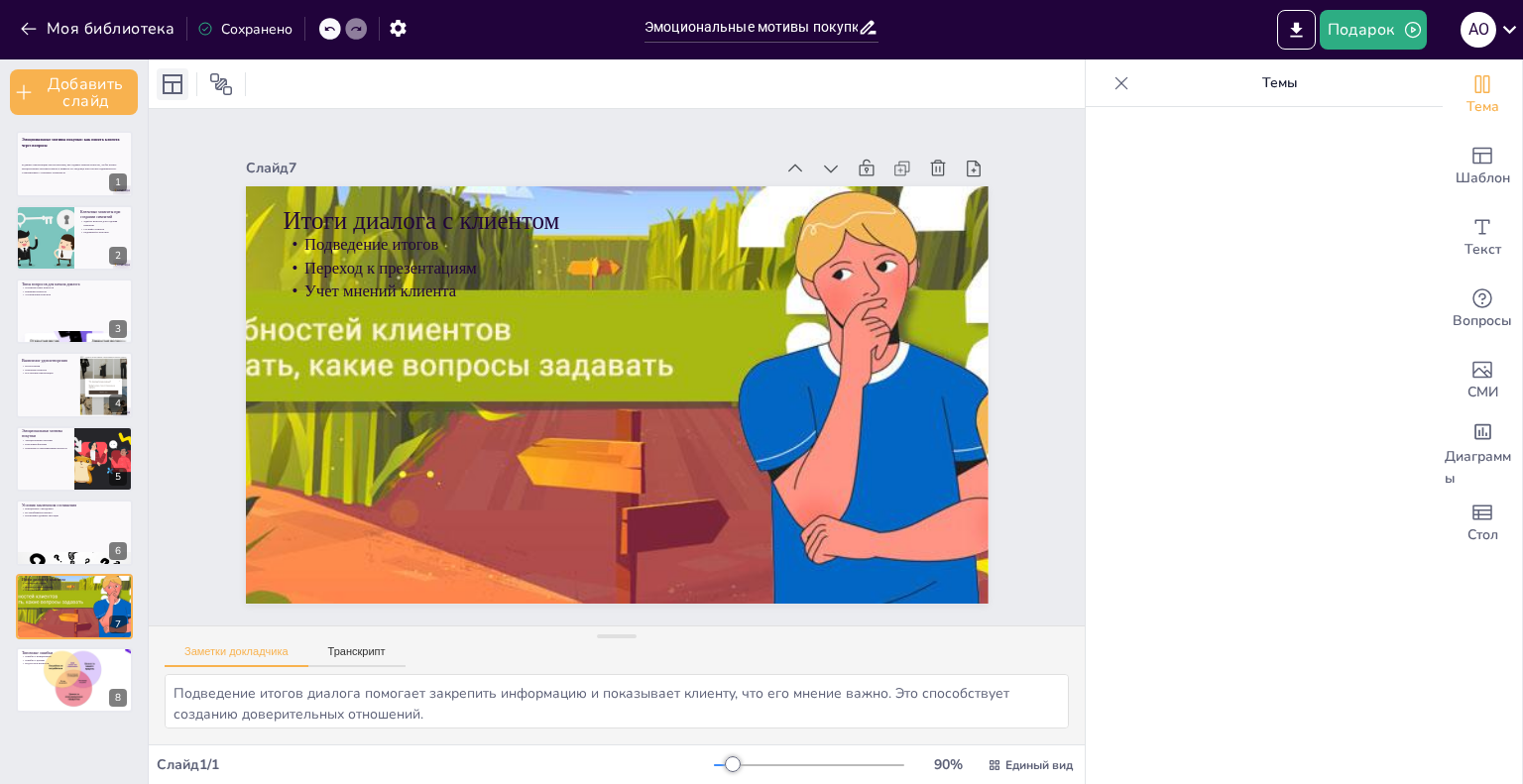 click 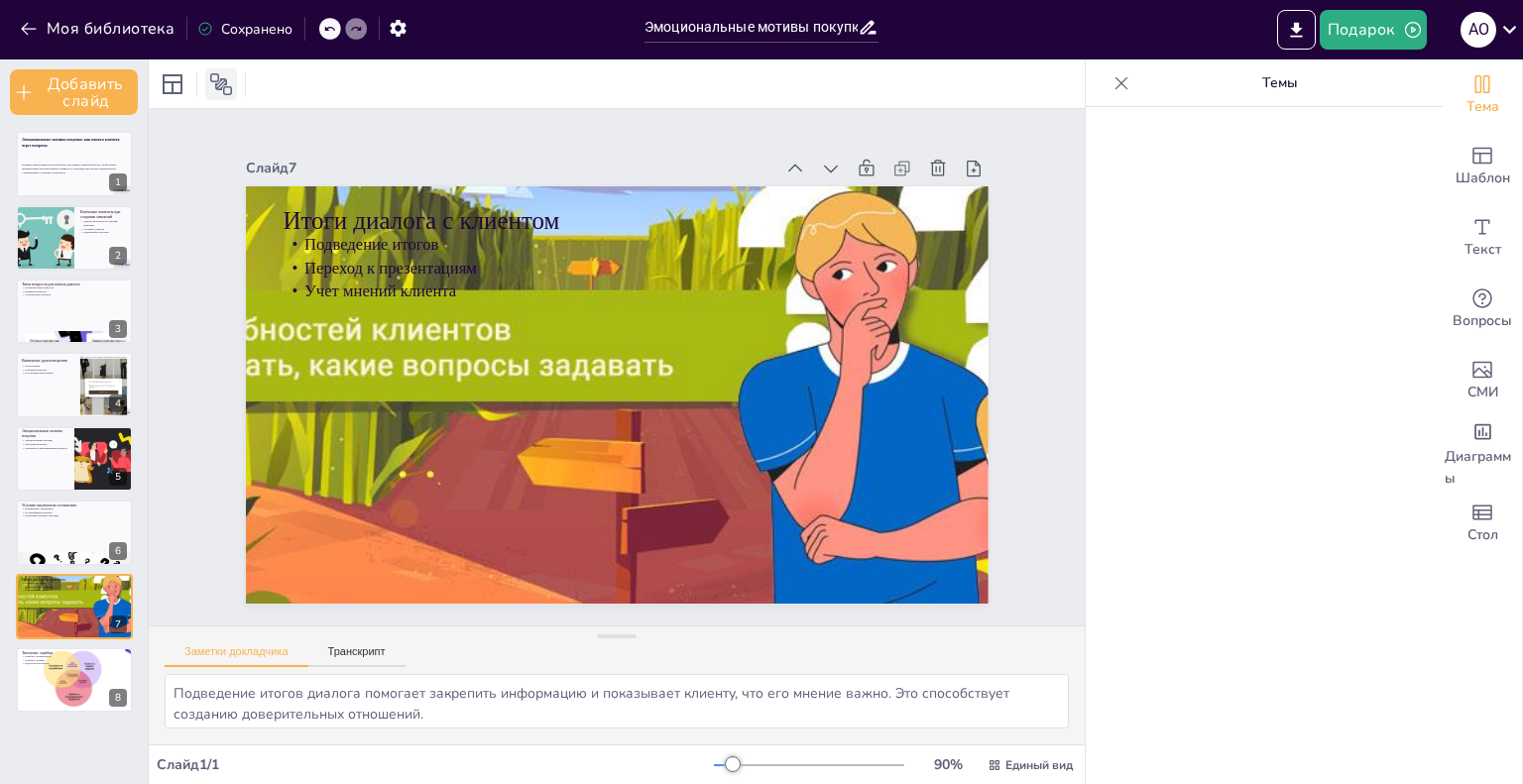 click 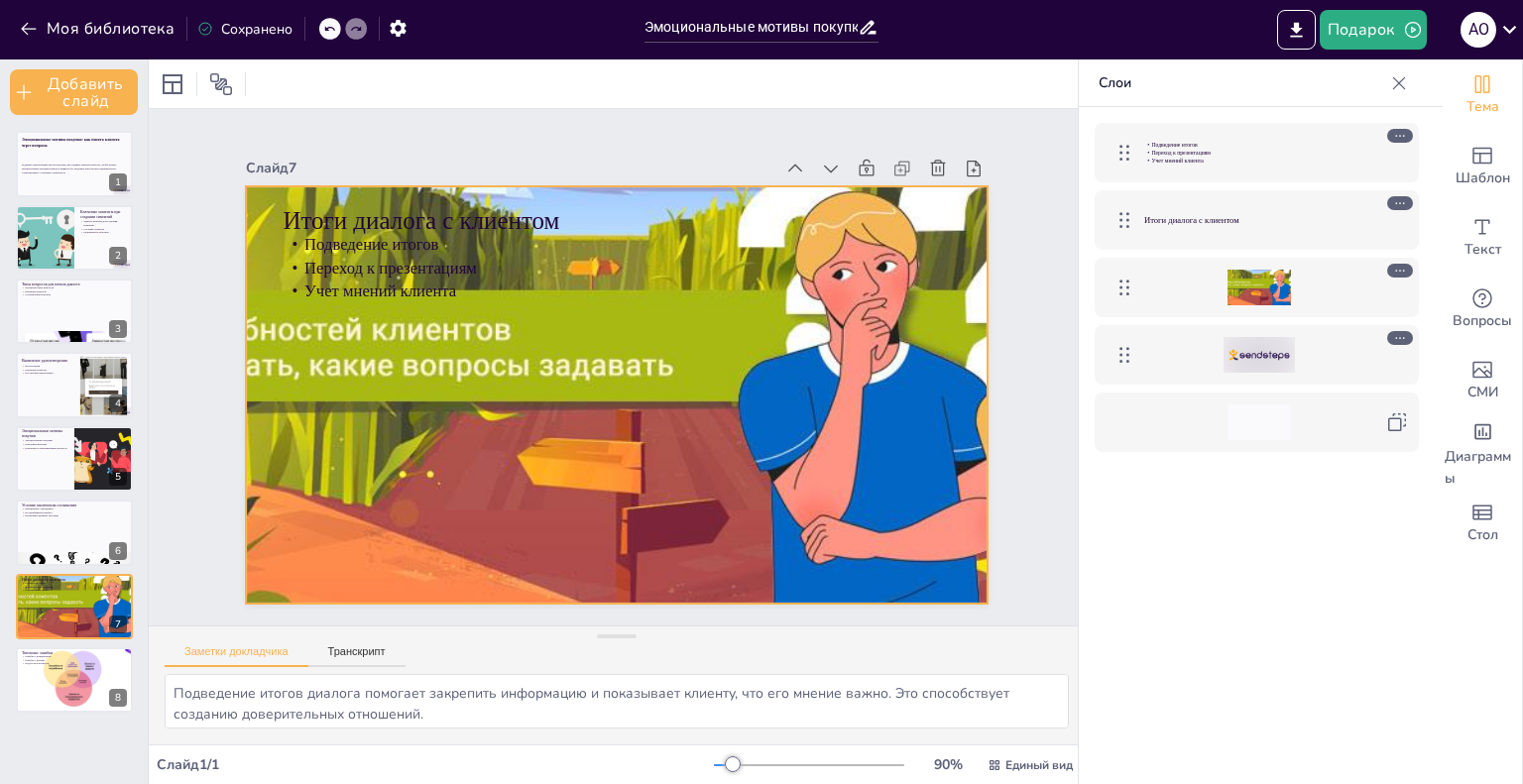 click at bounding box center (1258, 287) 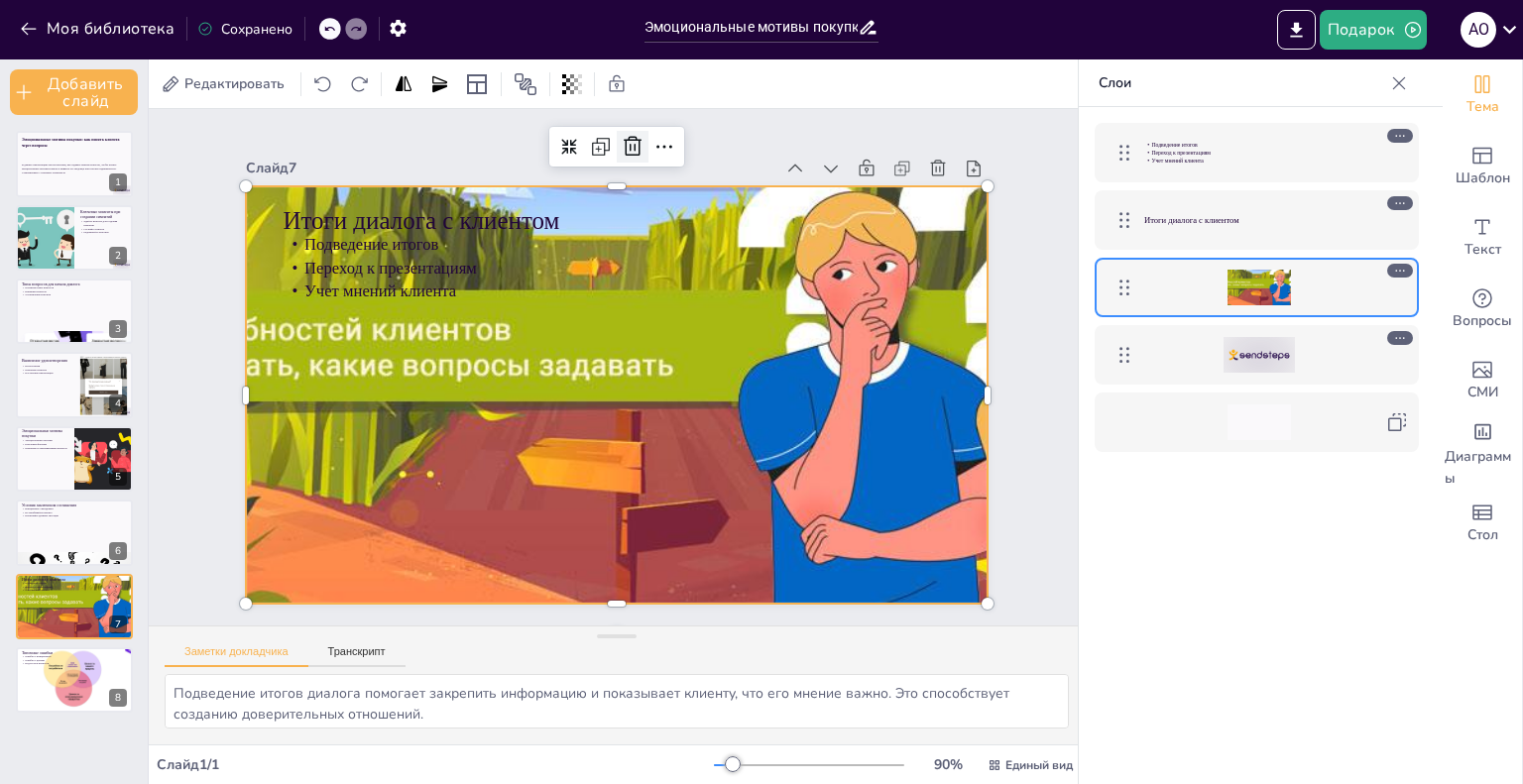 click 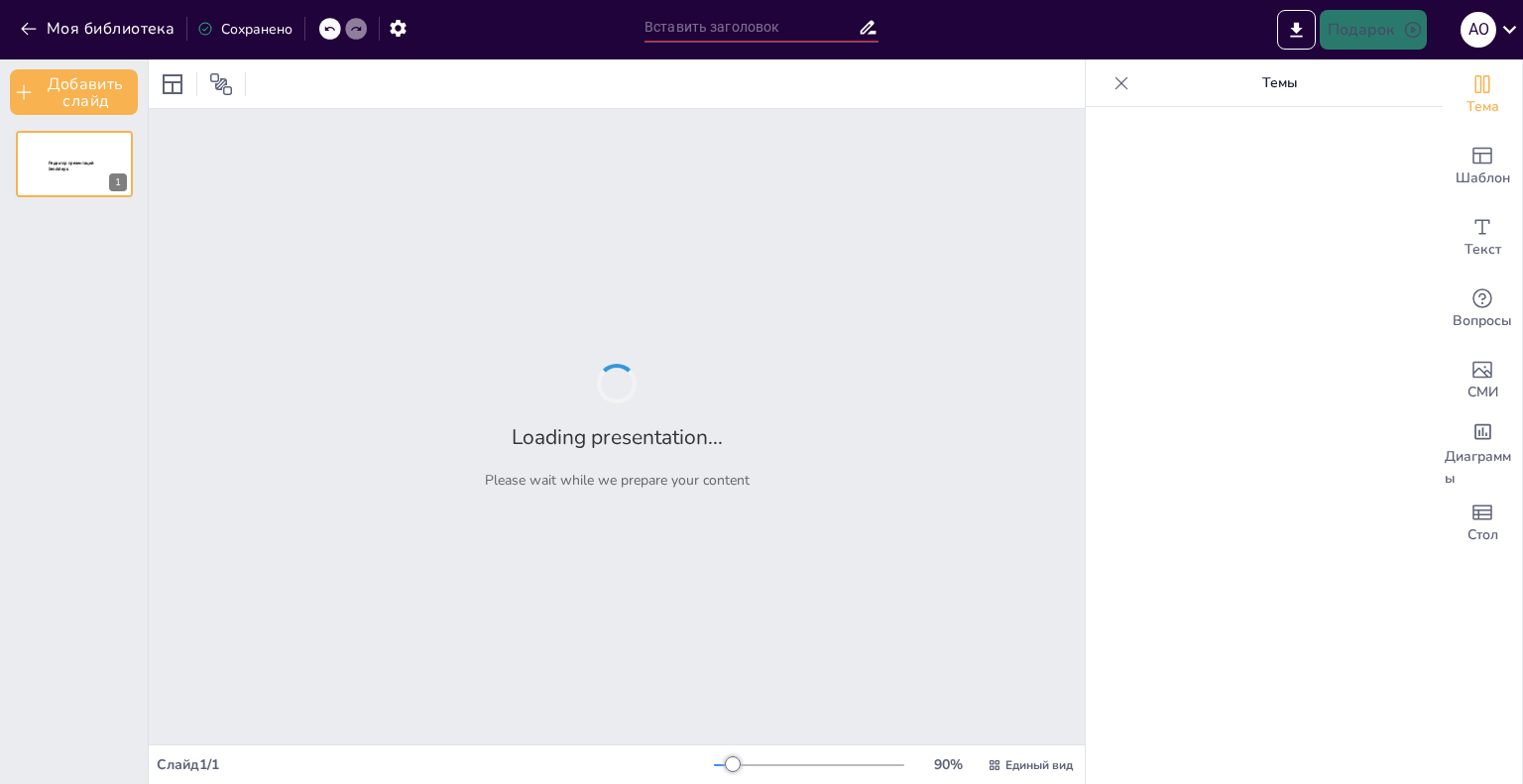 type on "Эмоциональные мотивы покупки: как понять клиента через вопросы" 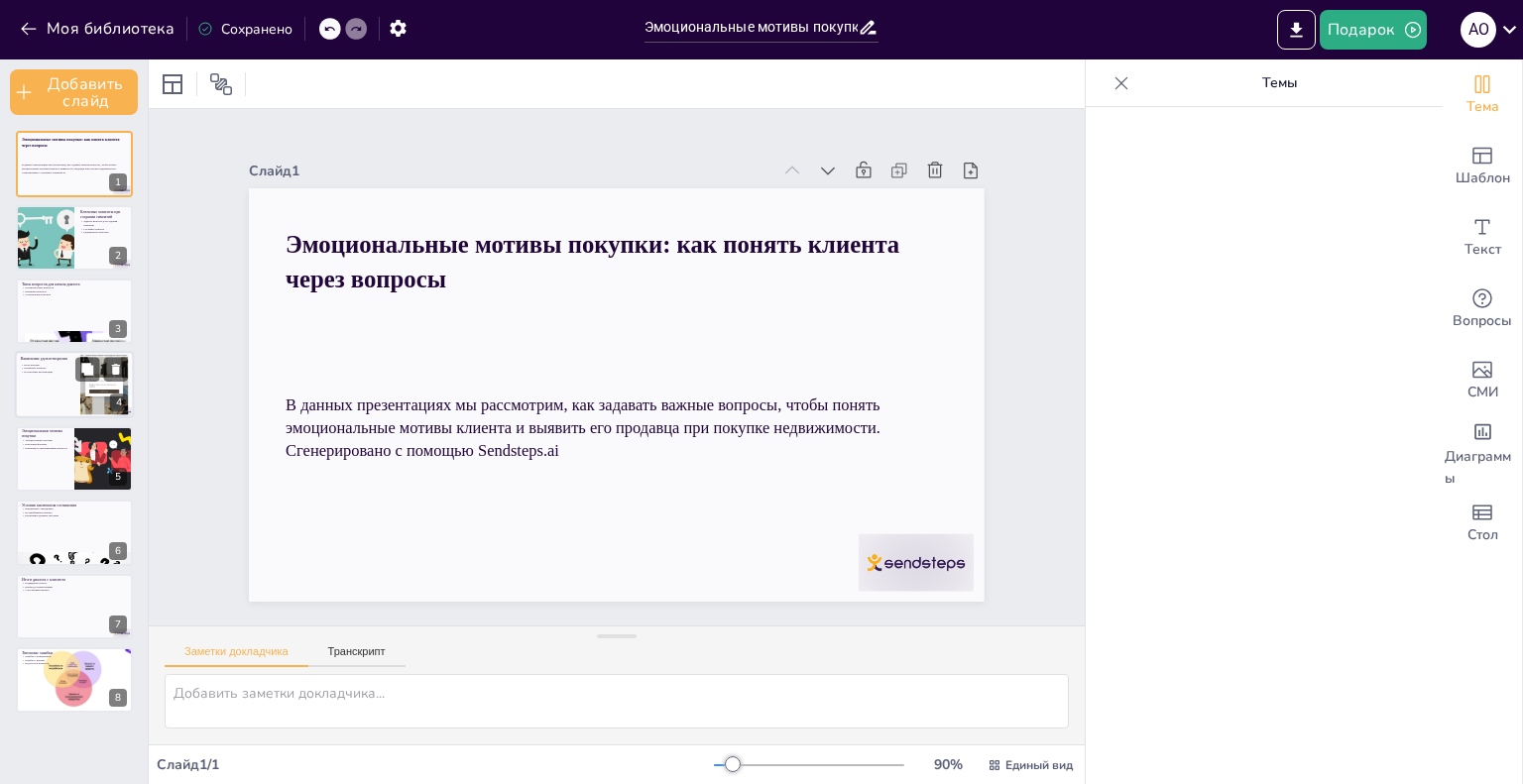 click at bounding box center (74, 386) 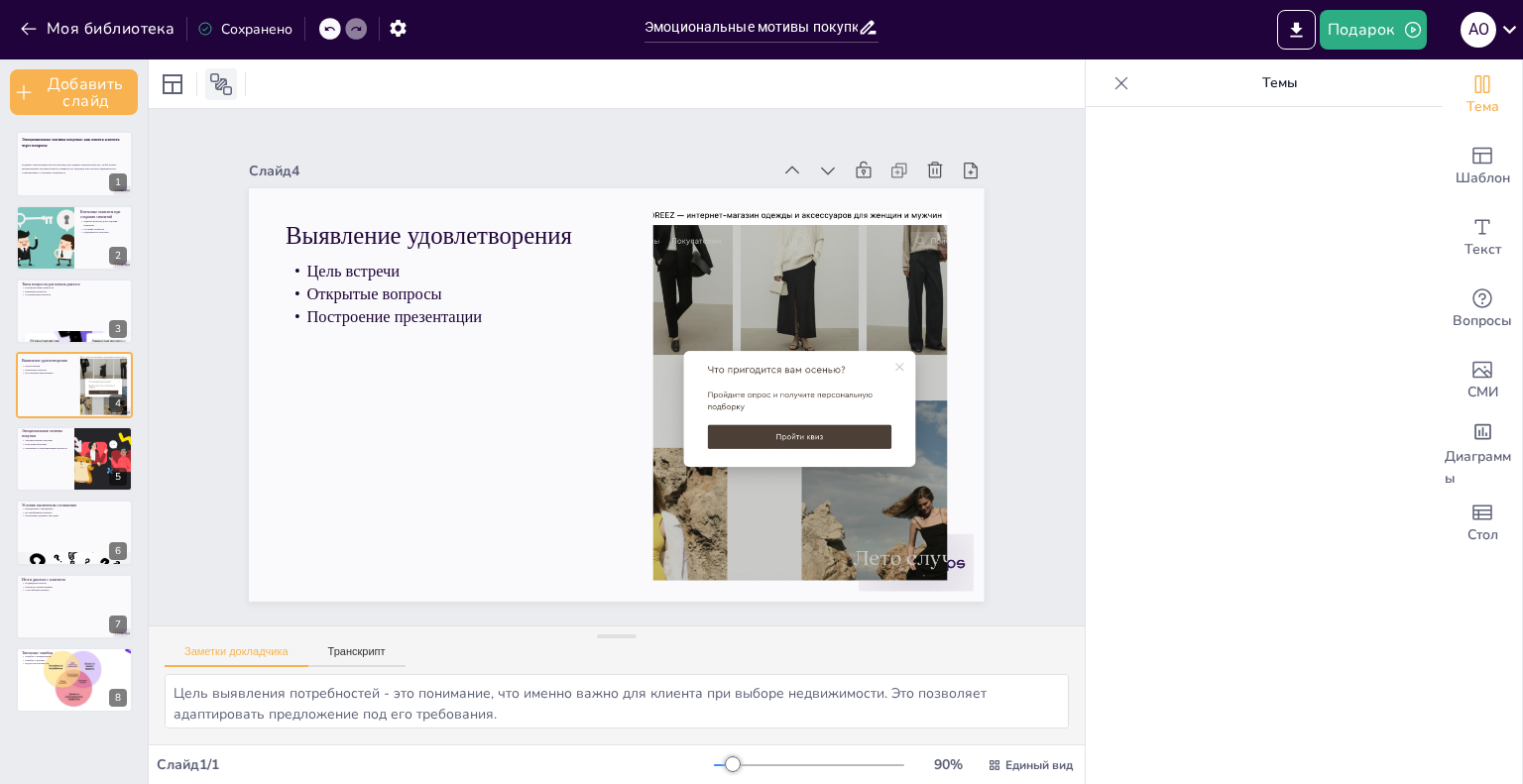 click 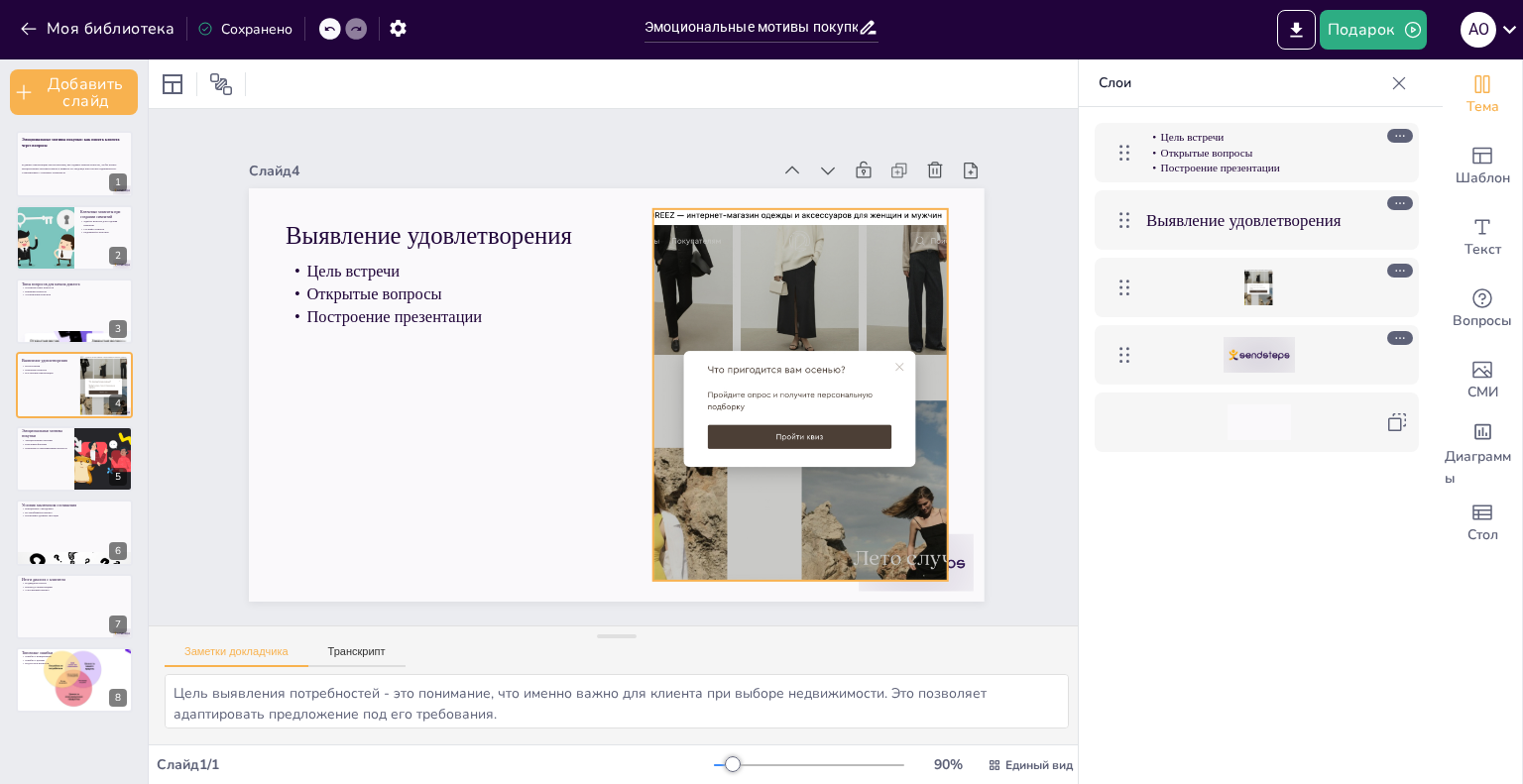 click at bounding box center (1259, 287) 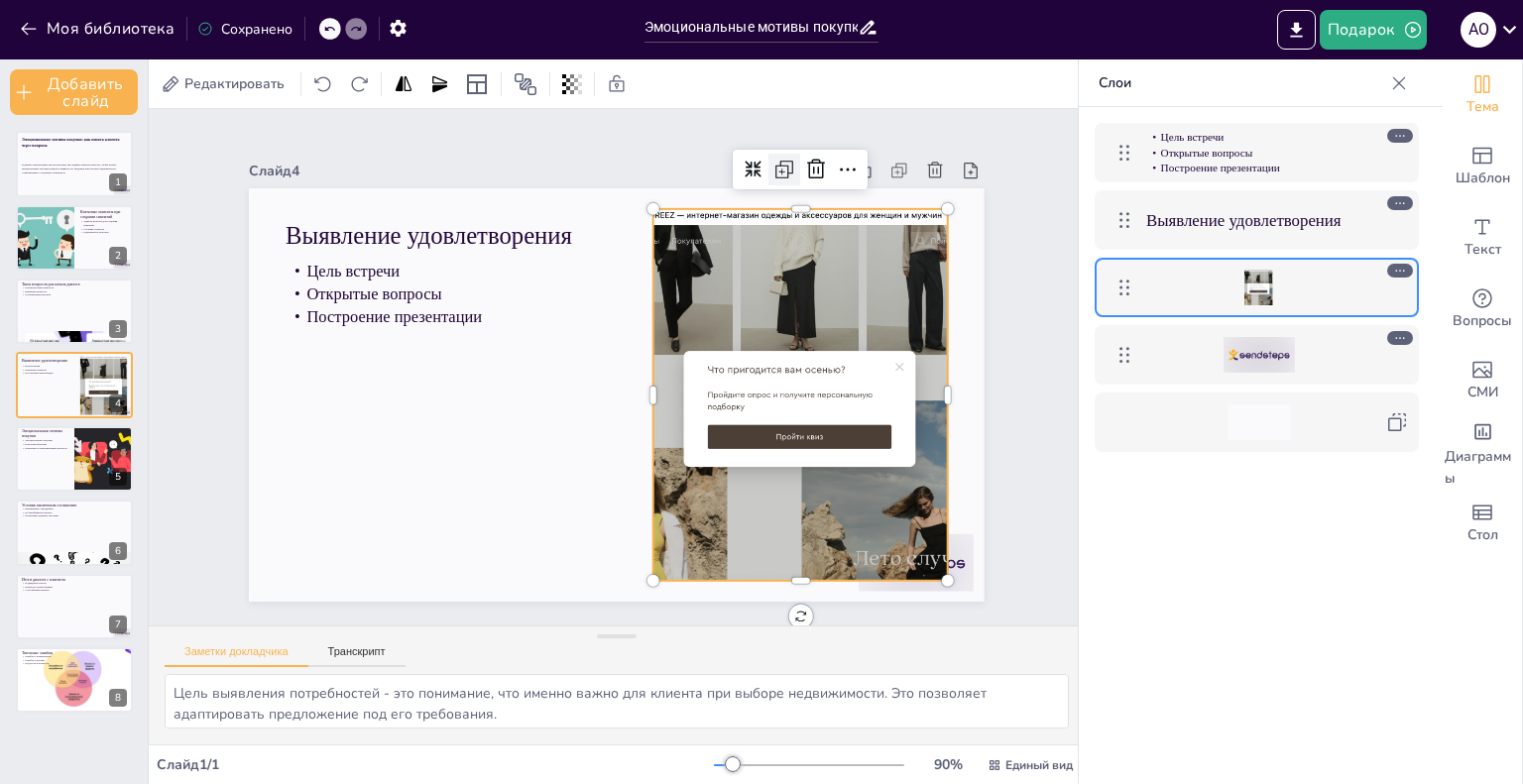 click 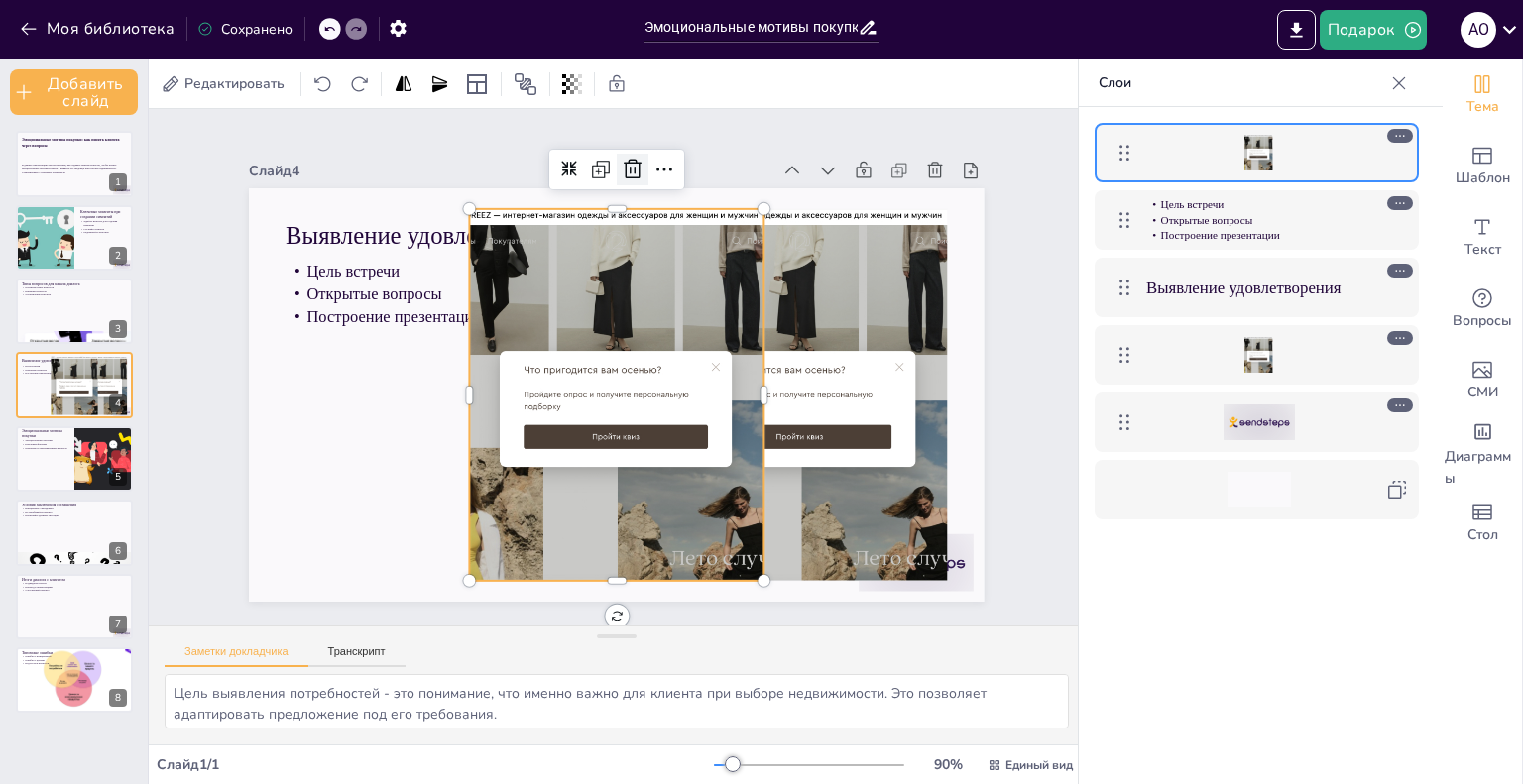 click 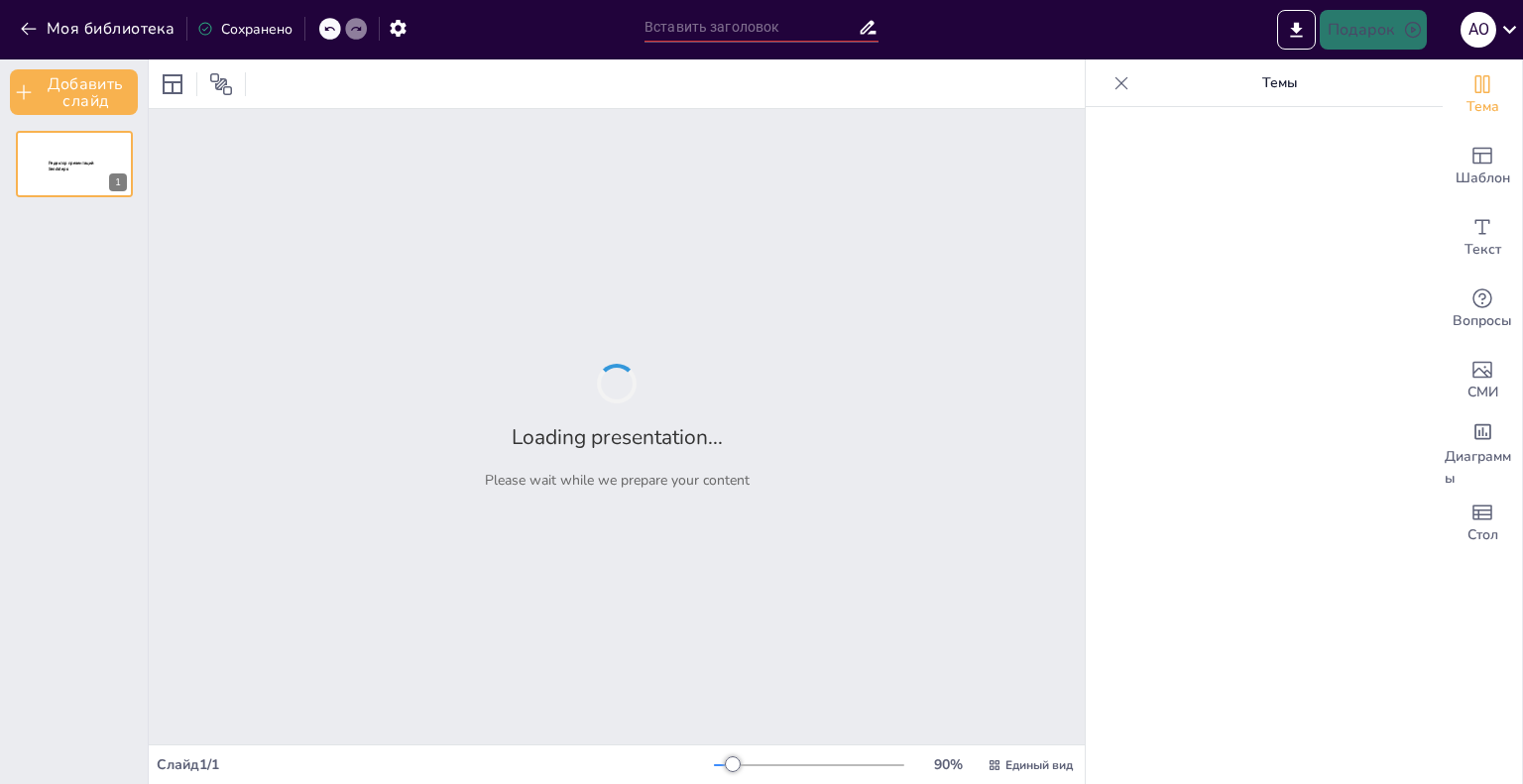 type on "Эмоциональные мотивы покупки: как понять клиента через вопросы" 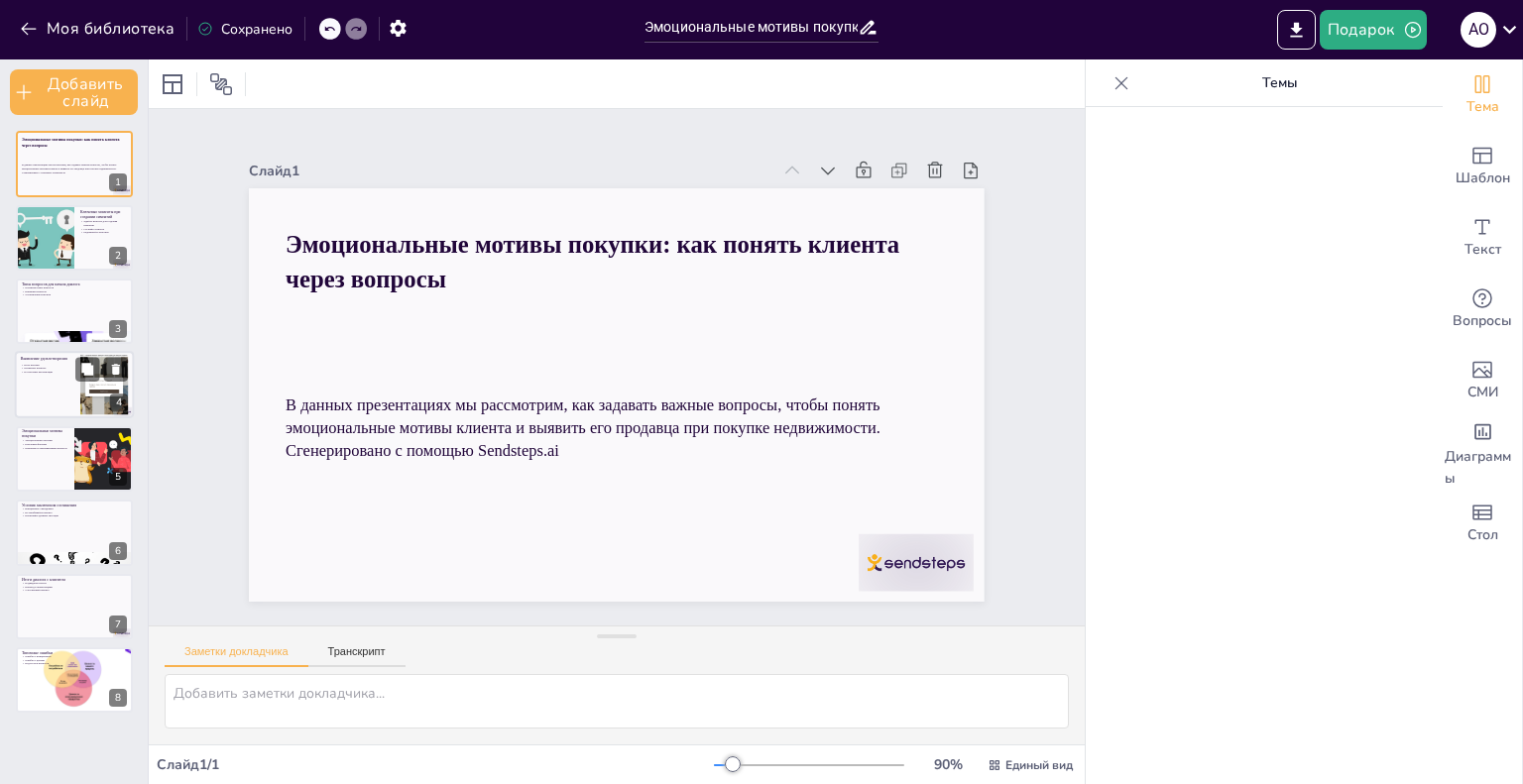 click at bounding box center [104, 385] 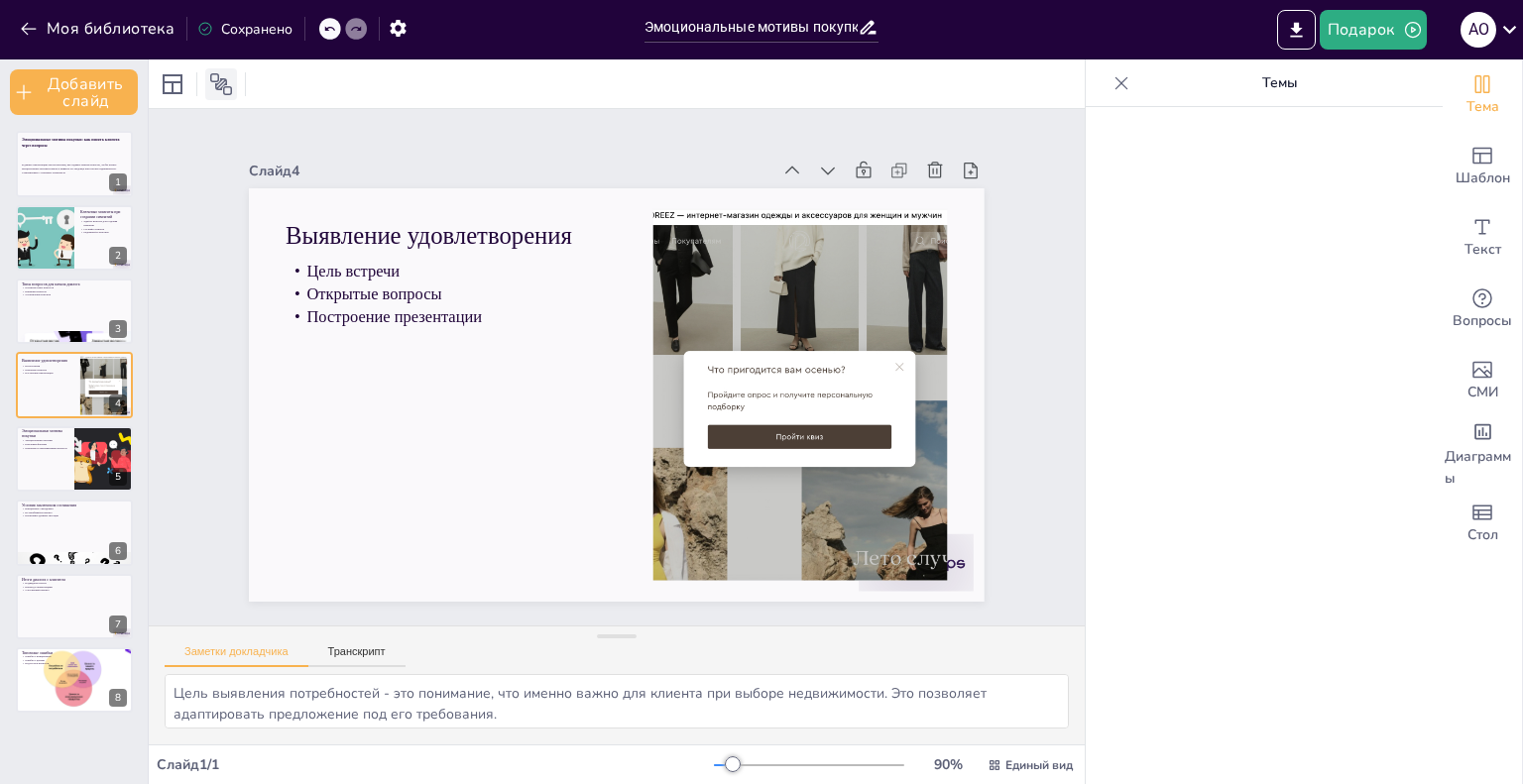 click 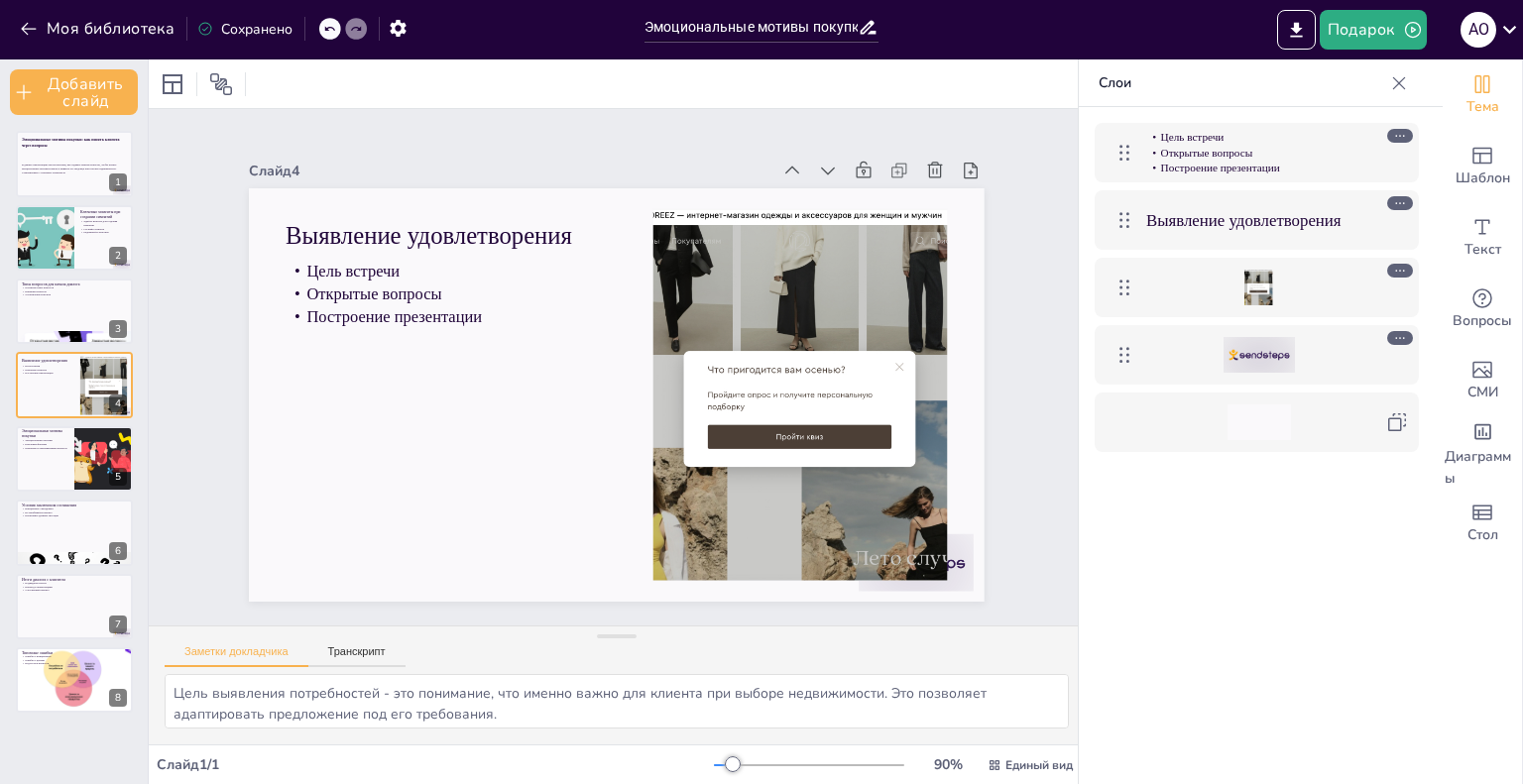 click at bounding box center (1258, 287) 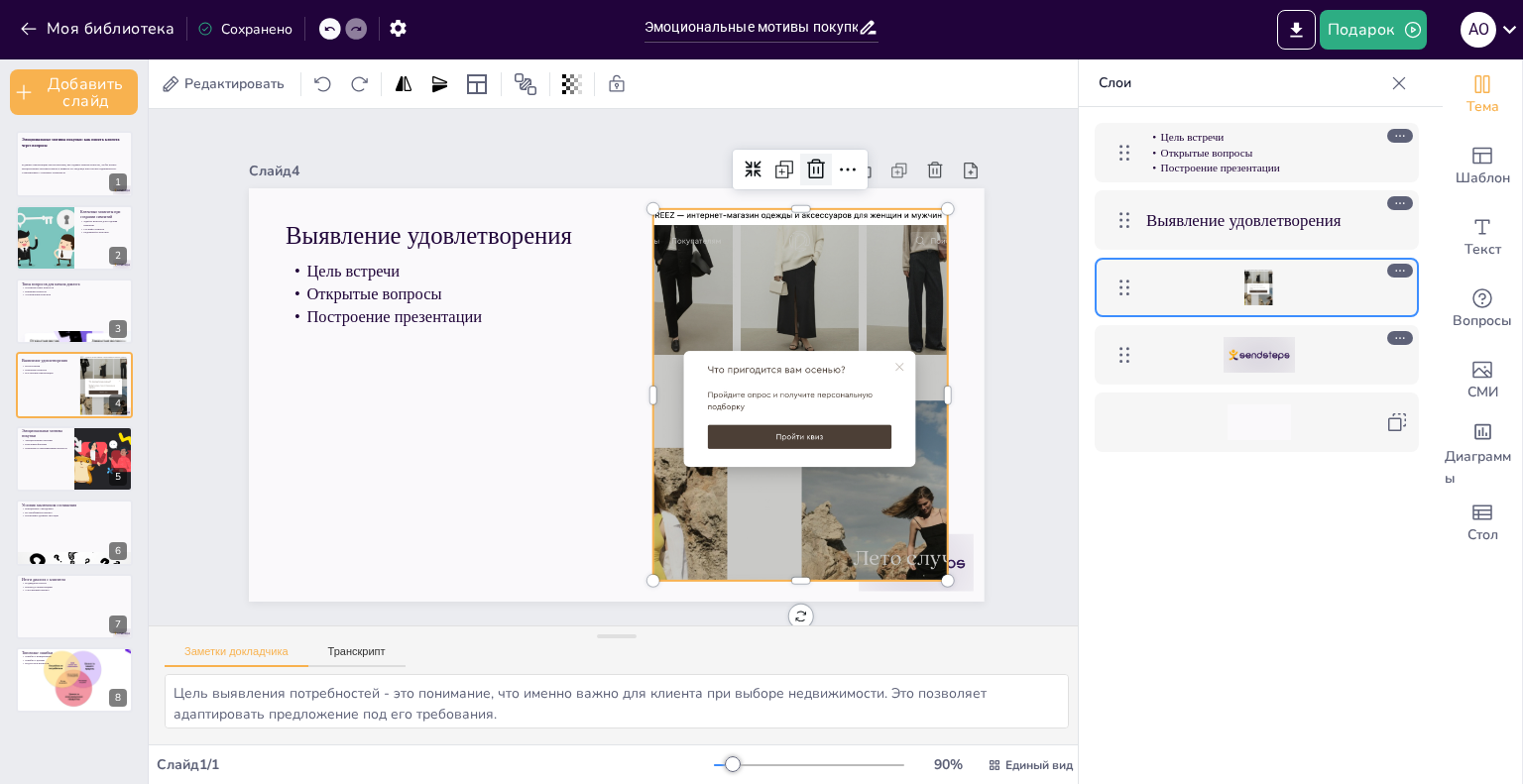click 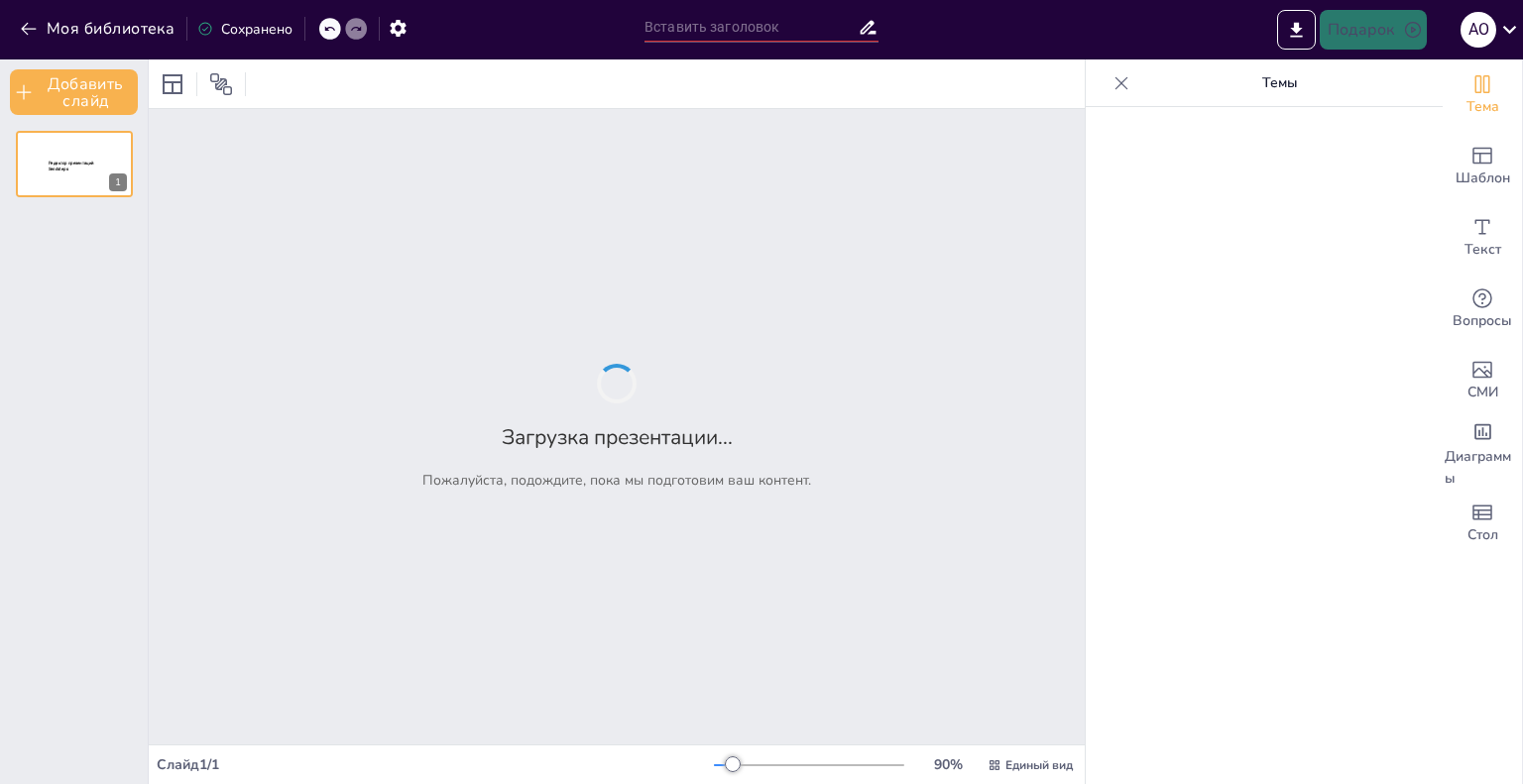 type on "Эмоциональные мотивы покупки: как понять клиента через вопросы" 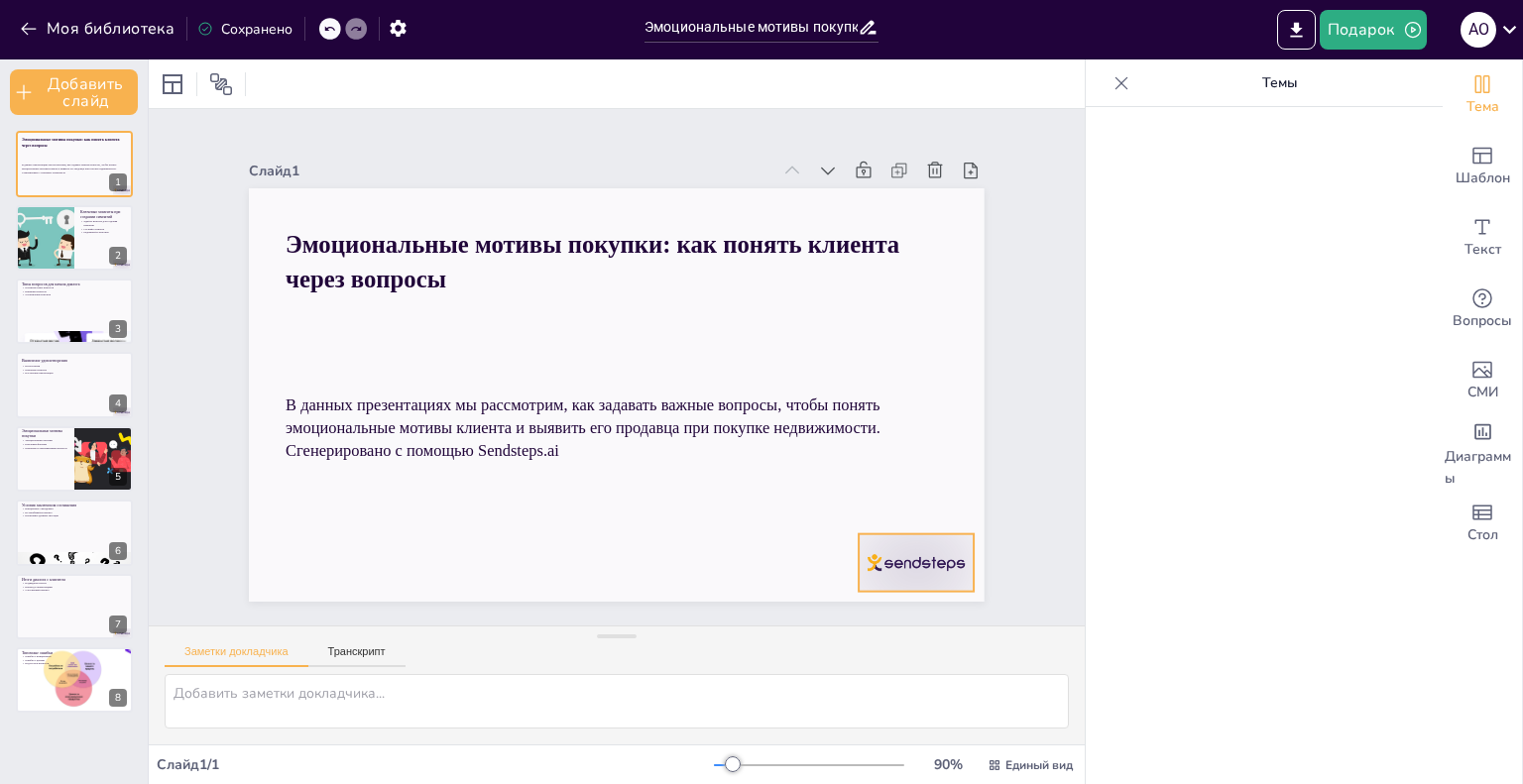 click at bounding box center [869, 620] 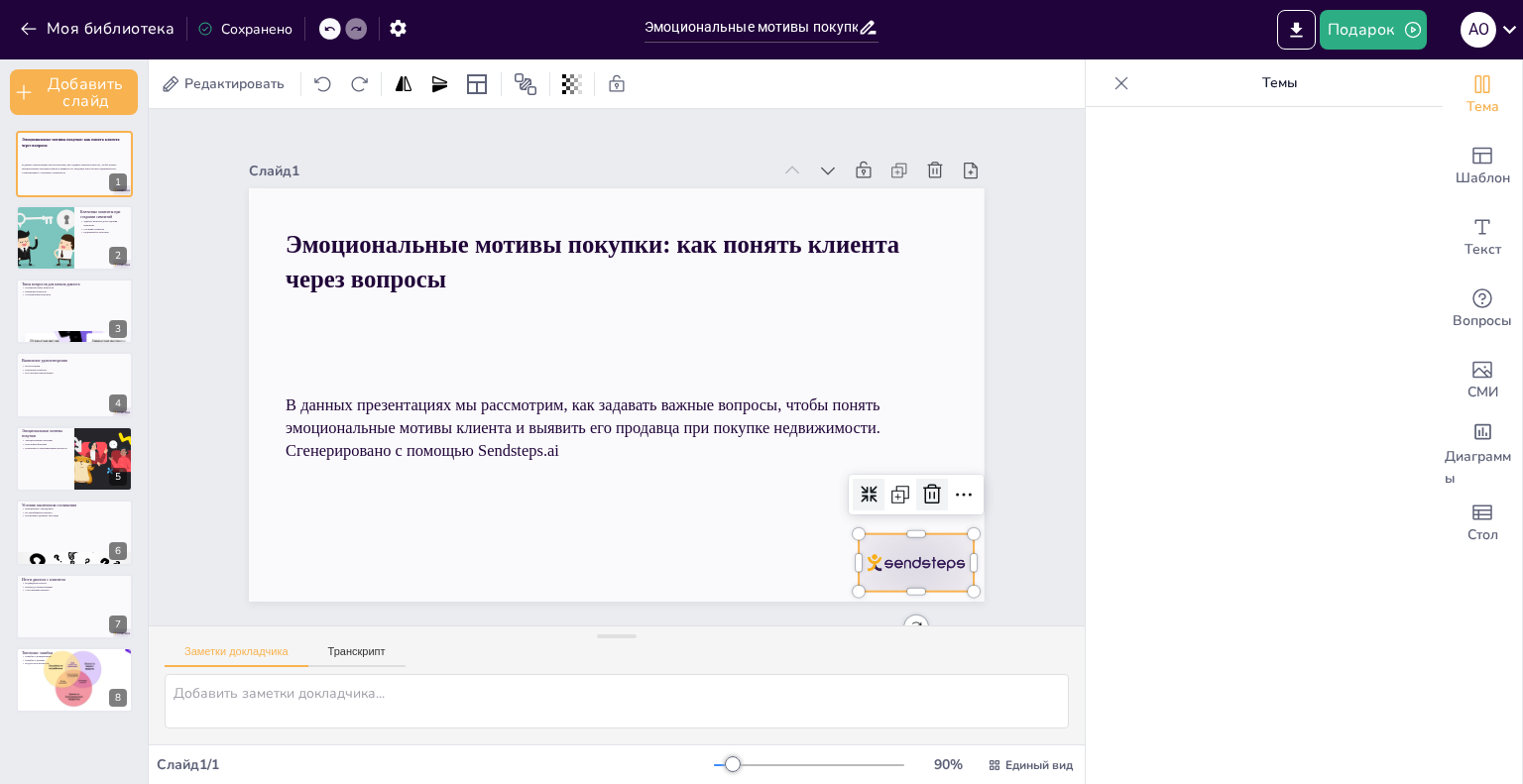 click 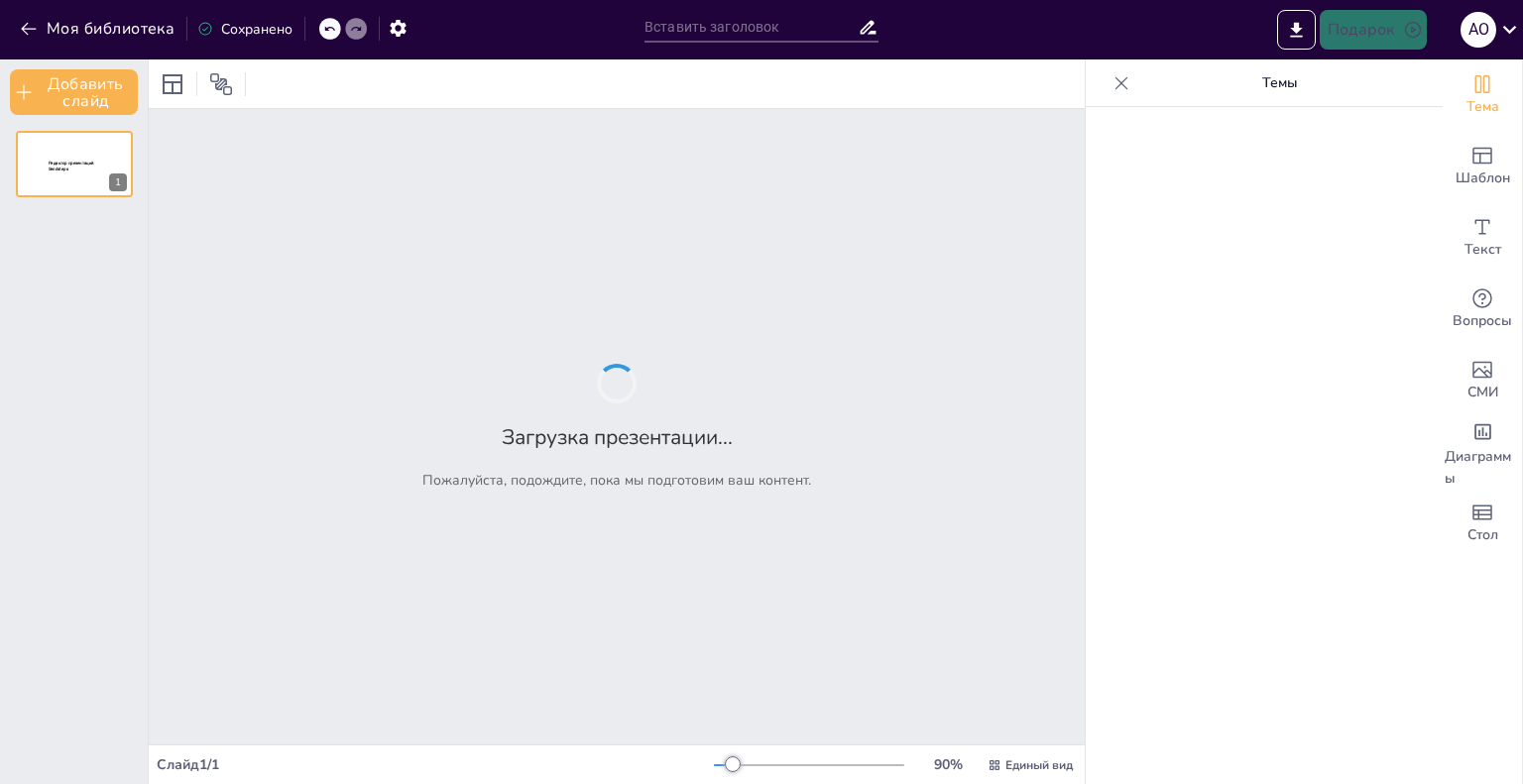 type on "Эмоциональные мотивы покупки: как понять клиента через вопросы" 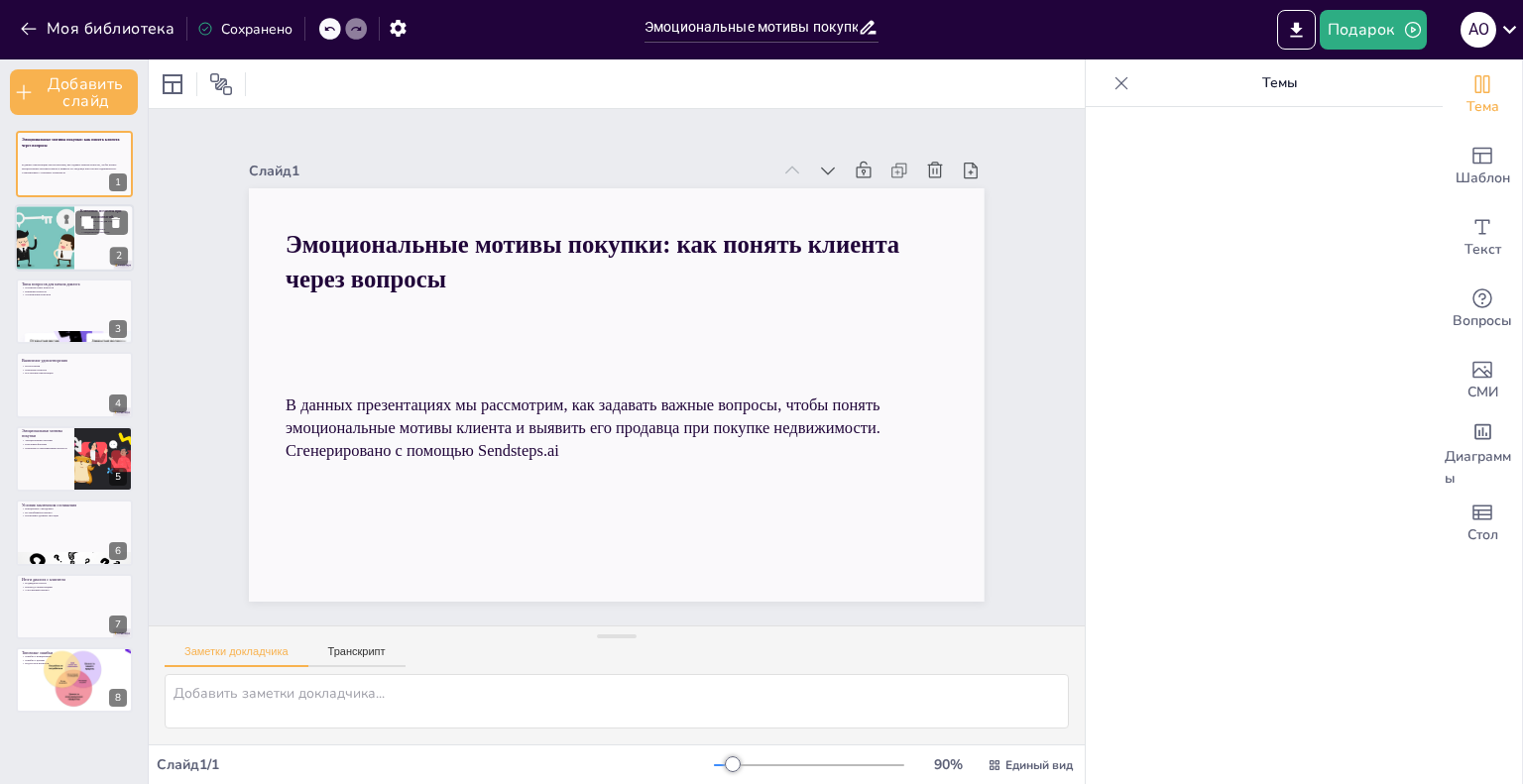 click at bounding box center (44, 238) 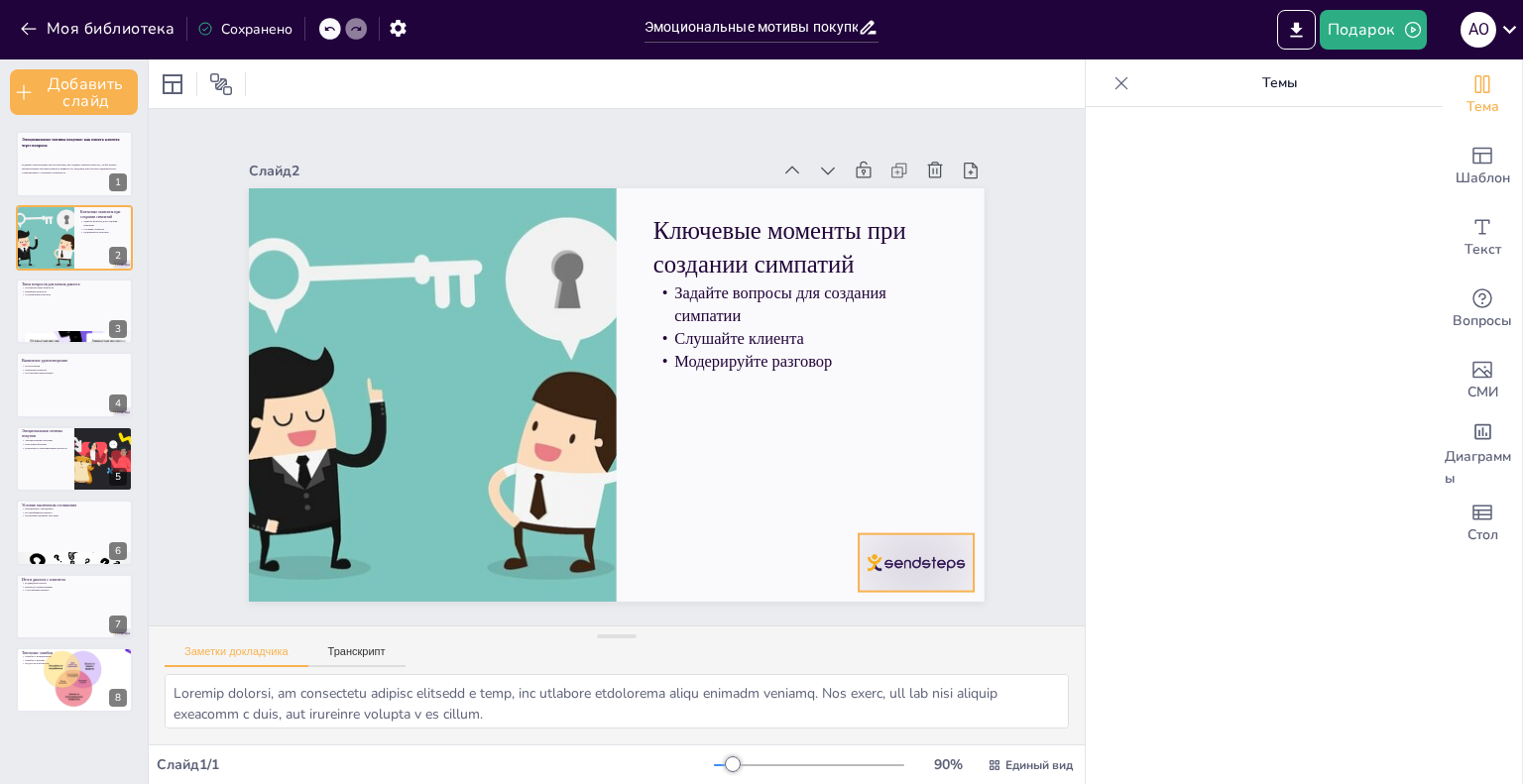 click at bounding box center [893, 593] 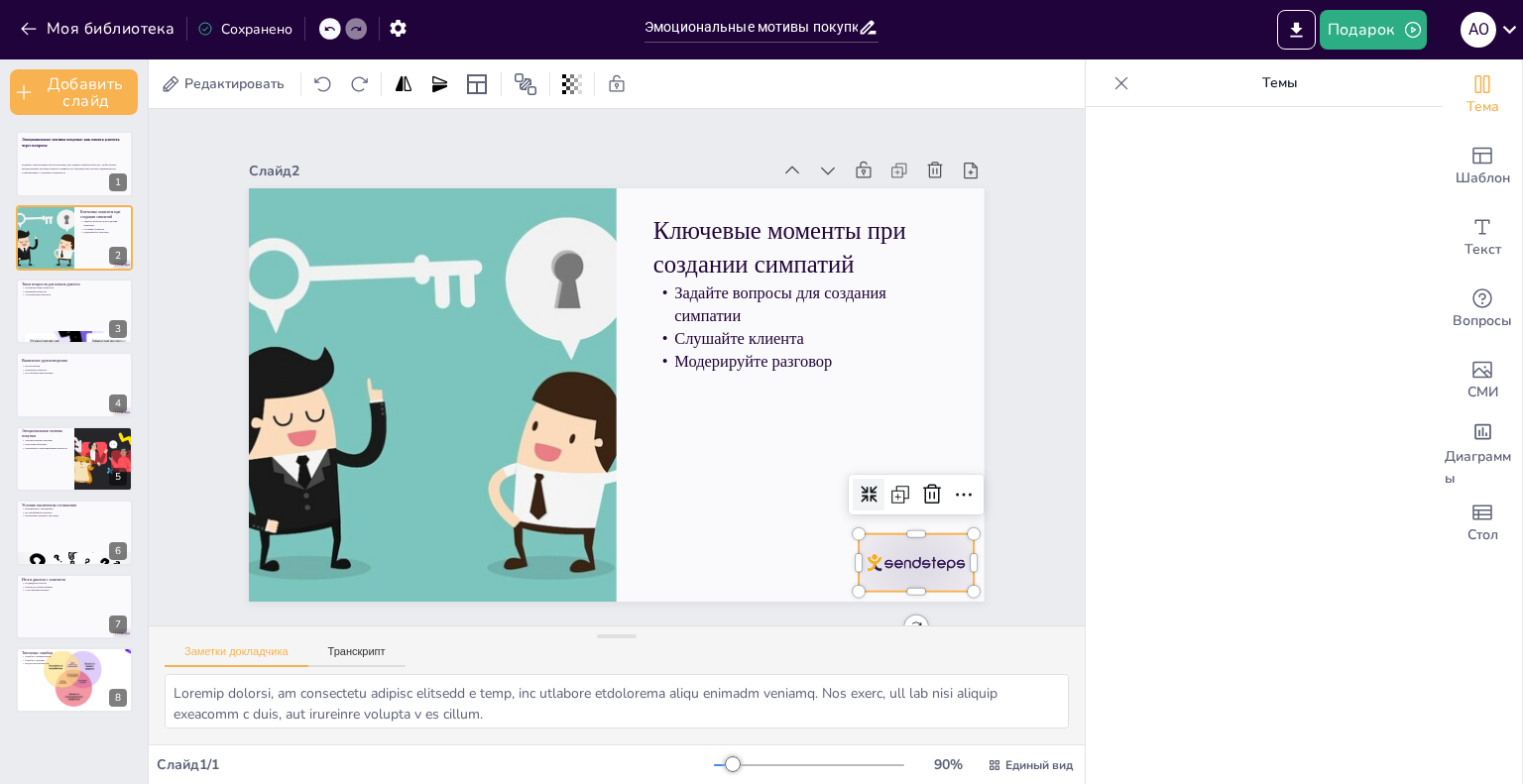 click 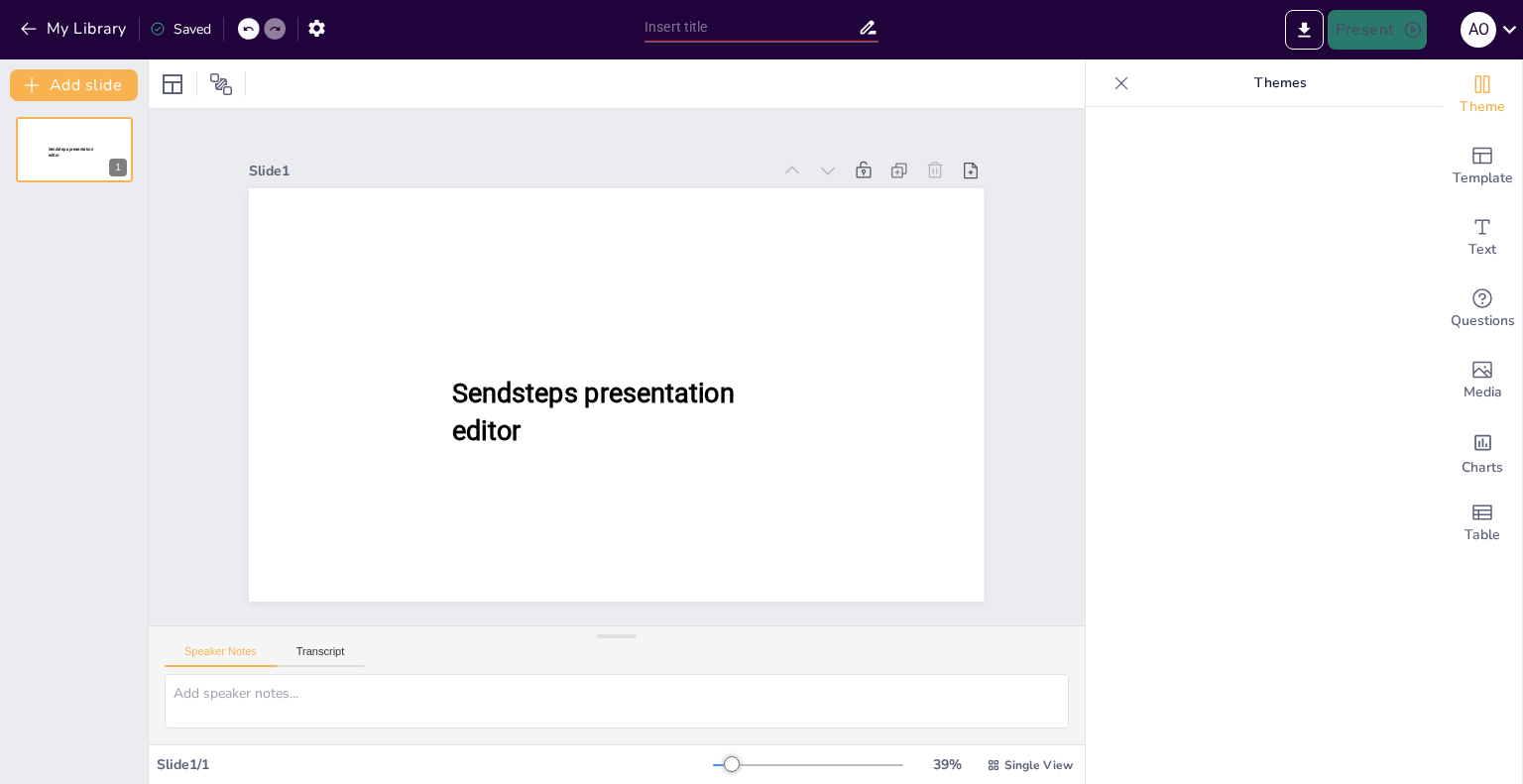 click on "Sendsteps presentation editor 1" at bounding box center (73, 442) 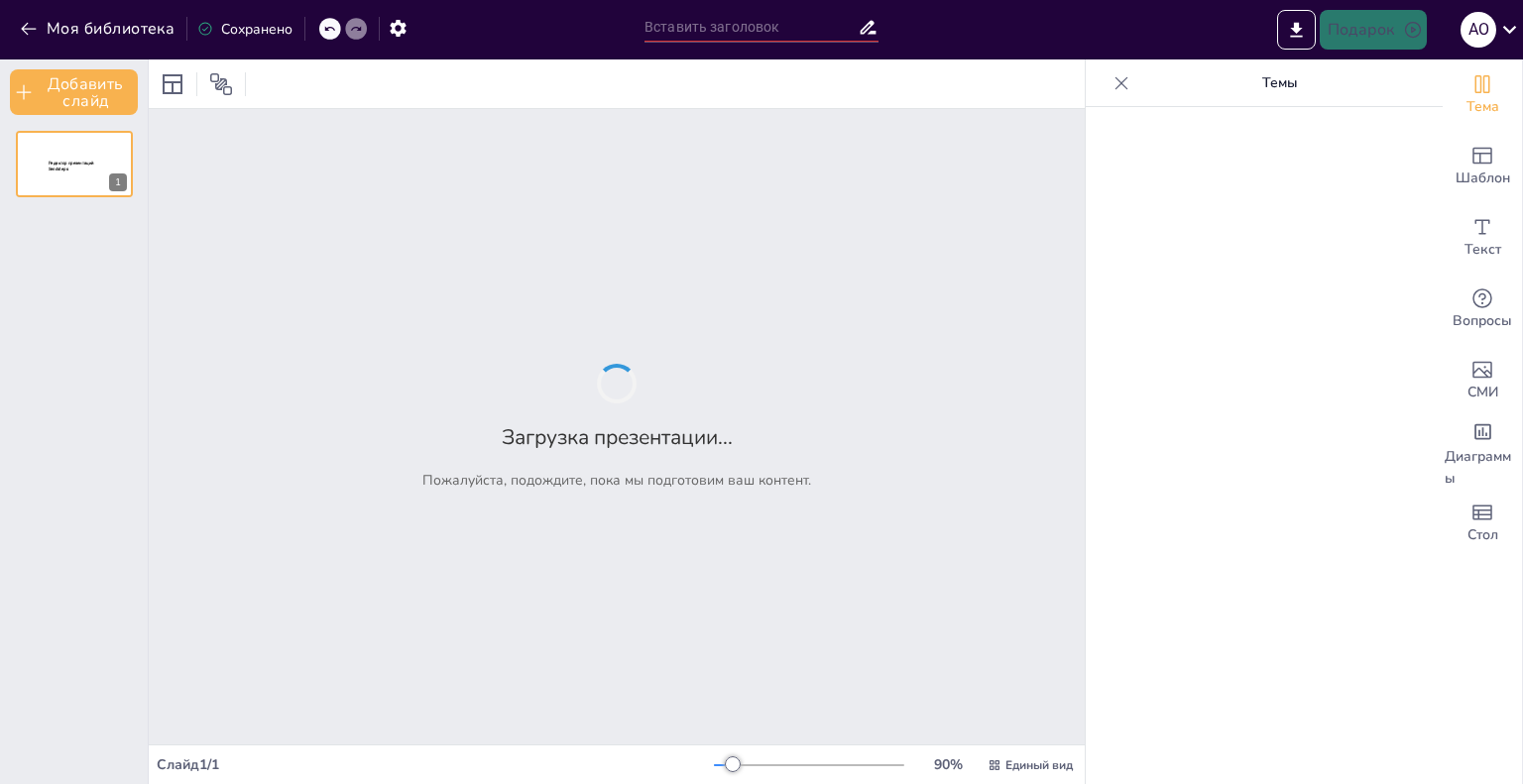 type on "Эмоциональные мотивы покупки: как понять клиента через вопросы" 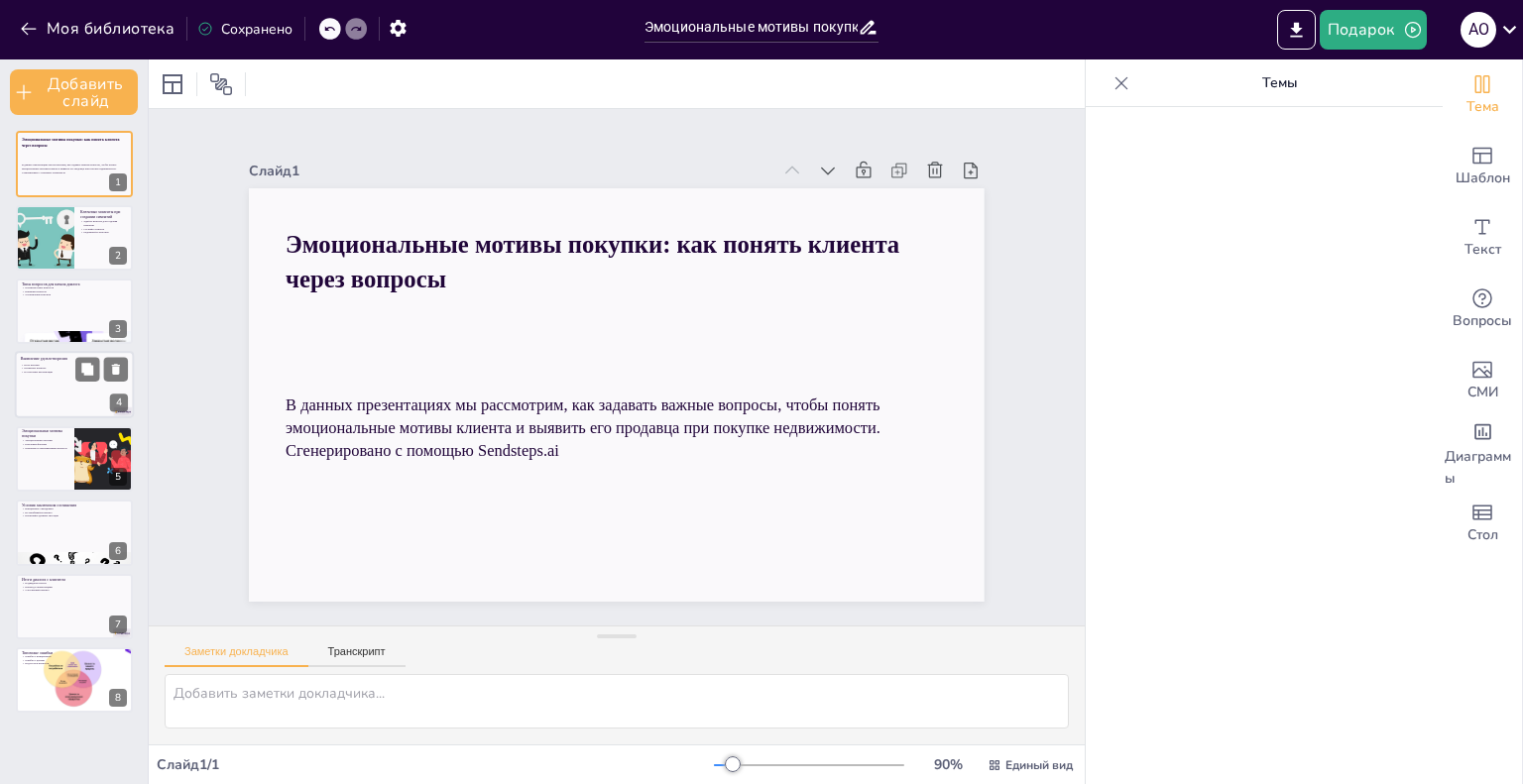 click at bounding box center (74, 386) 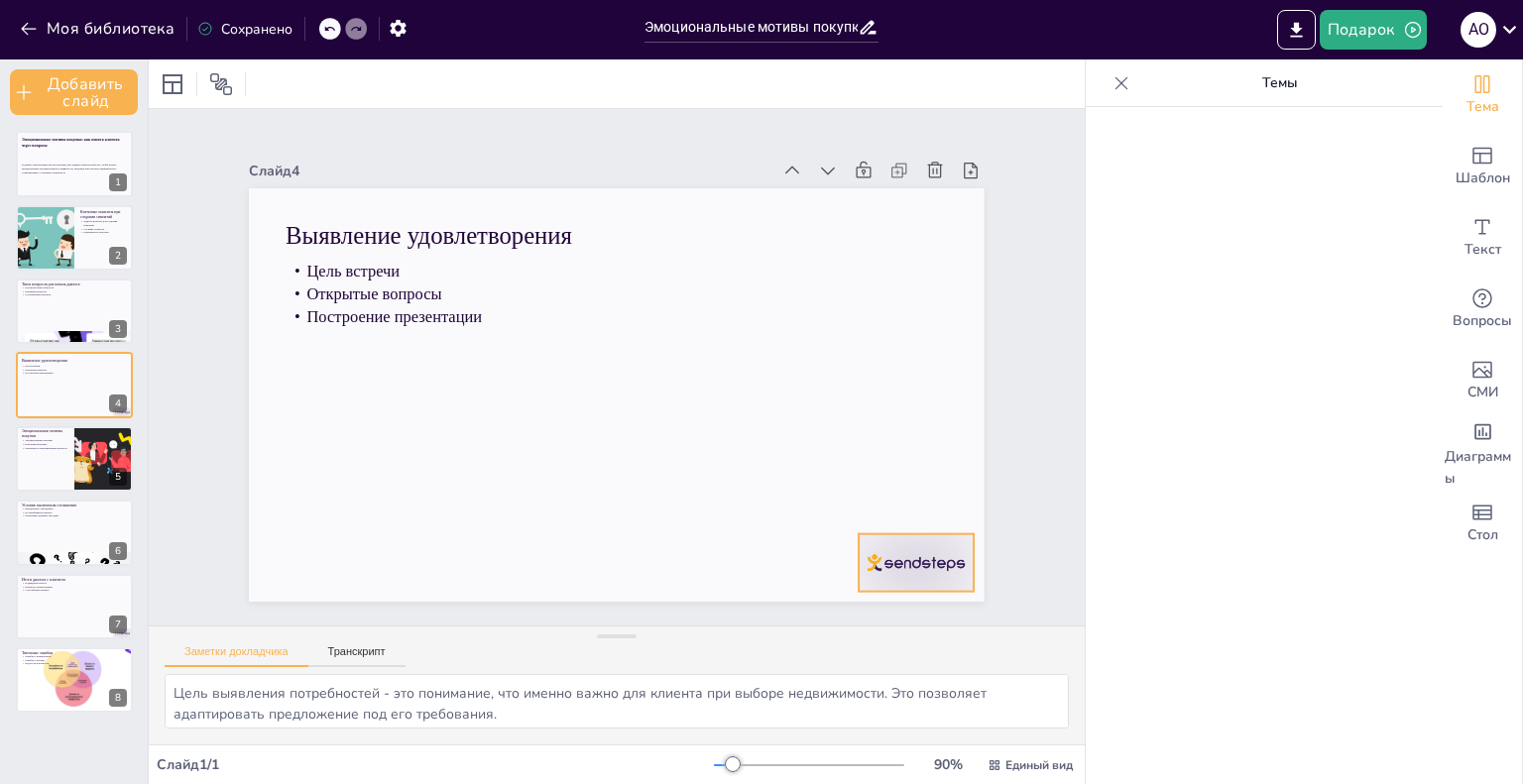 click at bounding box center (869, 620) 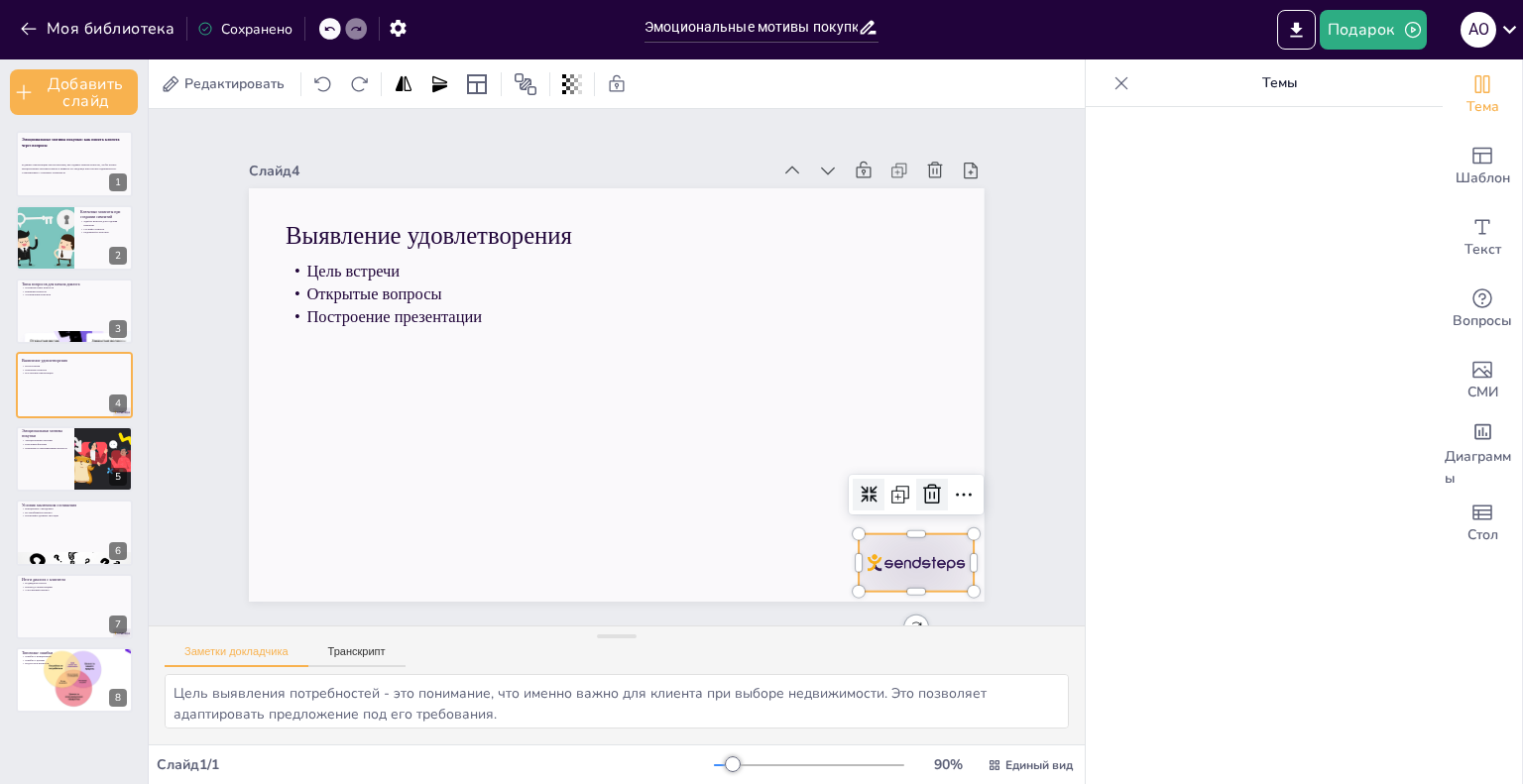 click 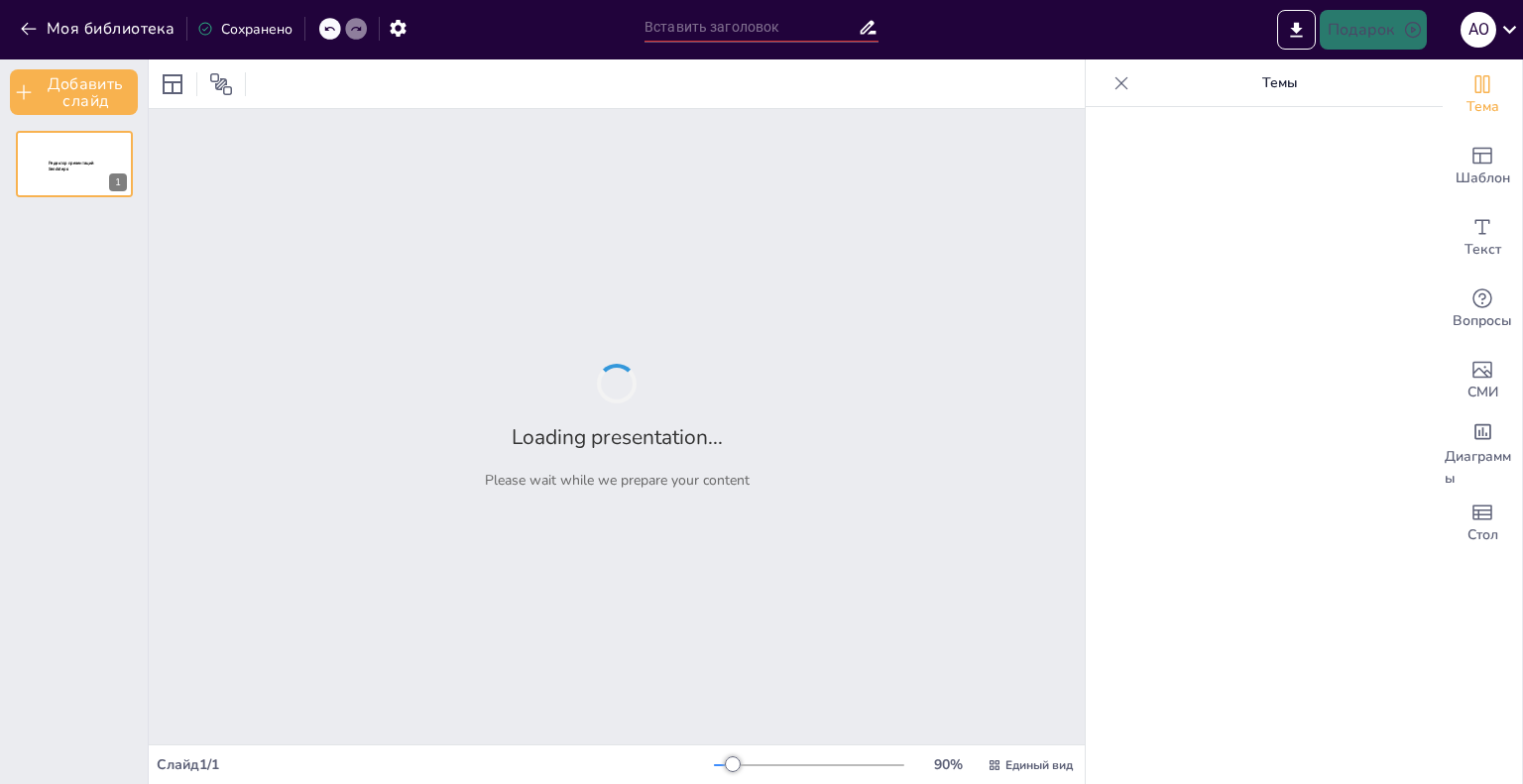 type on "Эмоциональные мотивы покупки: как понять клиента через вопросы" 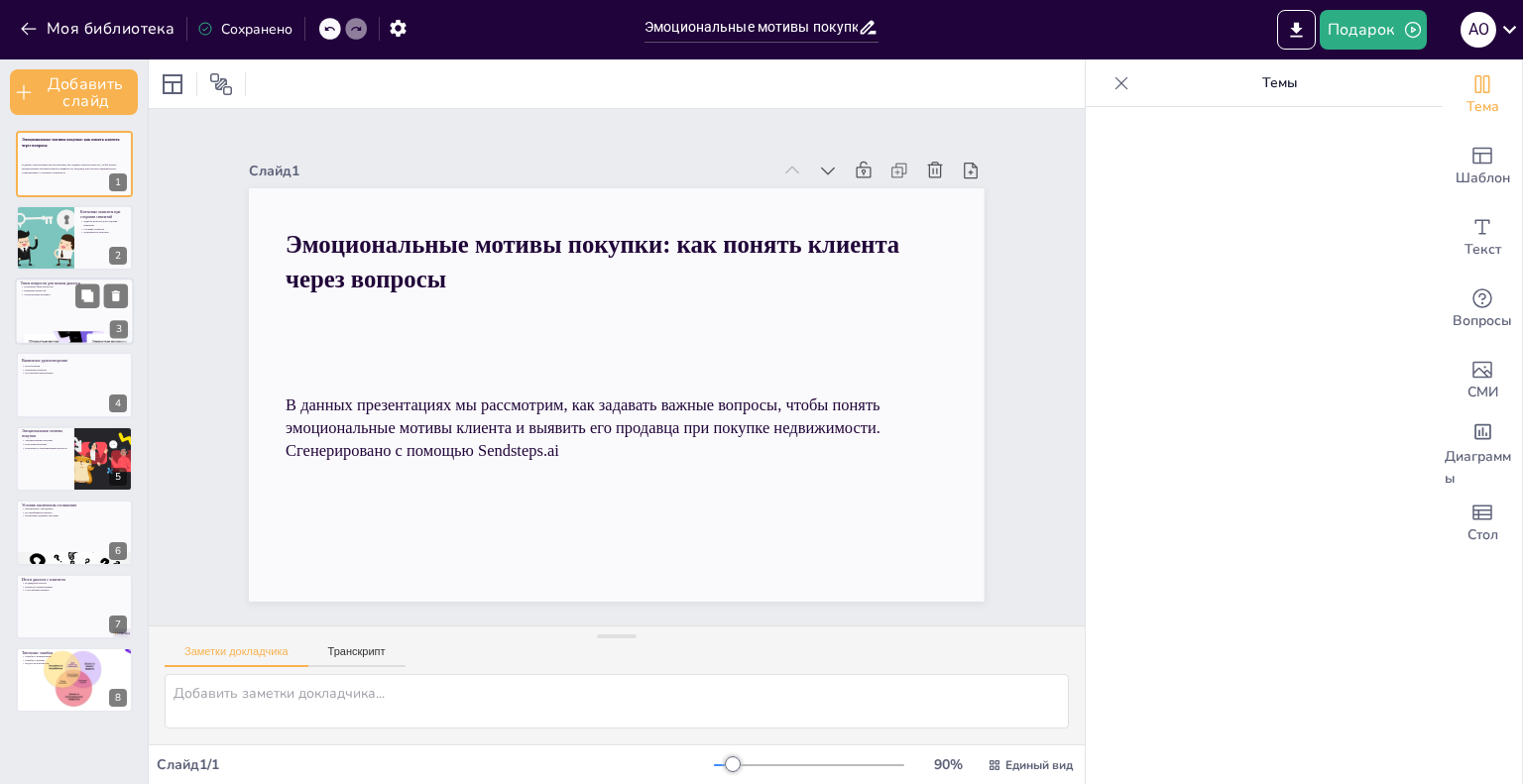 click at bounding box center (74, 311) 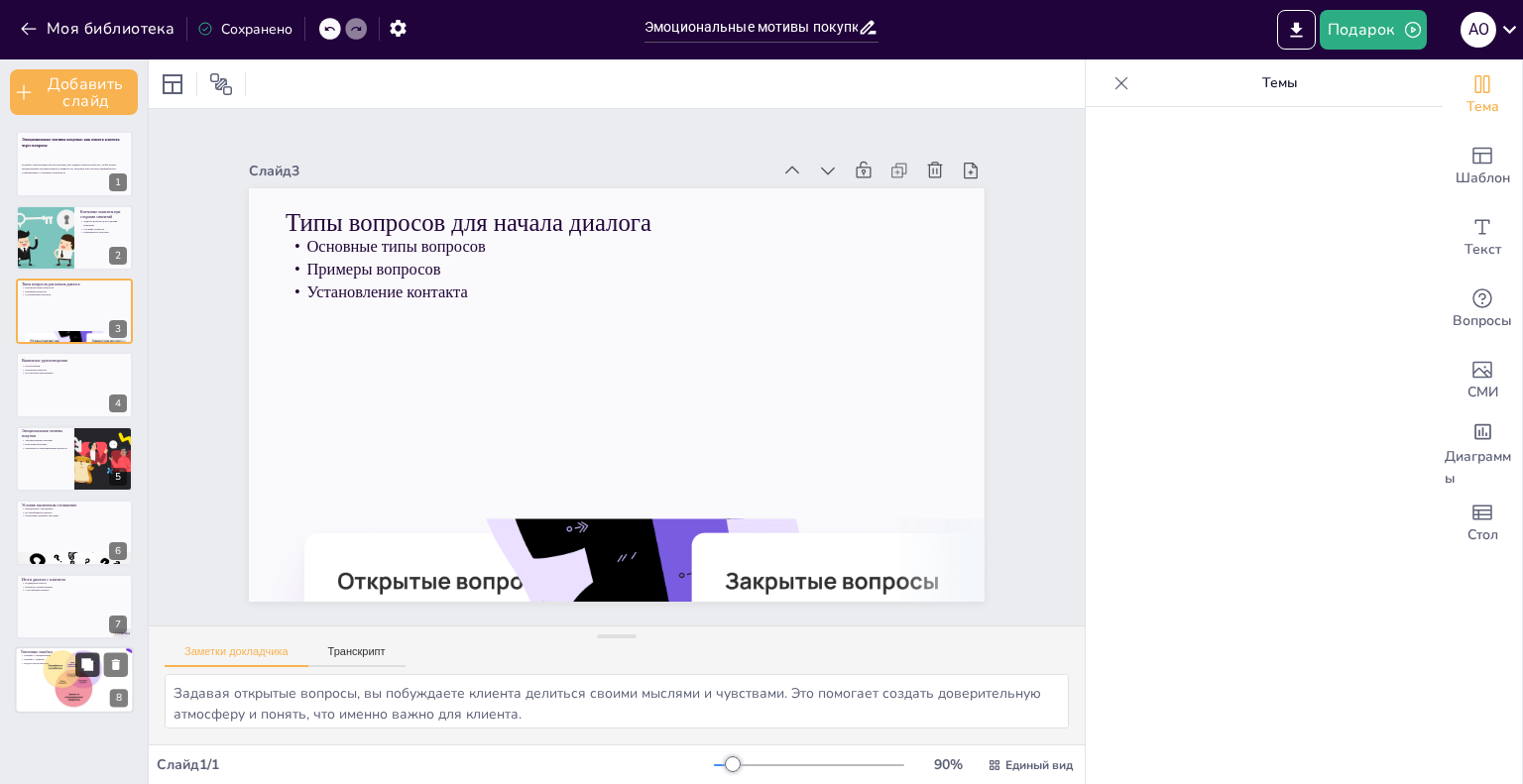 click at bounding box center (87, 664) 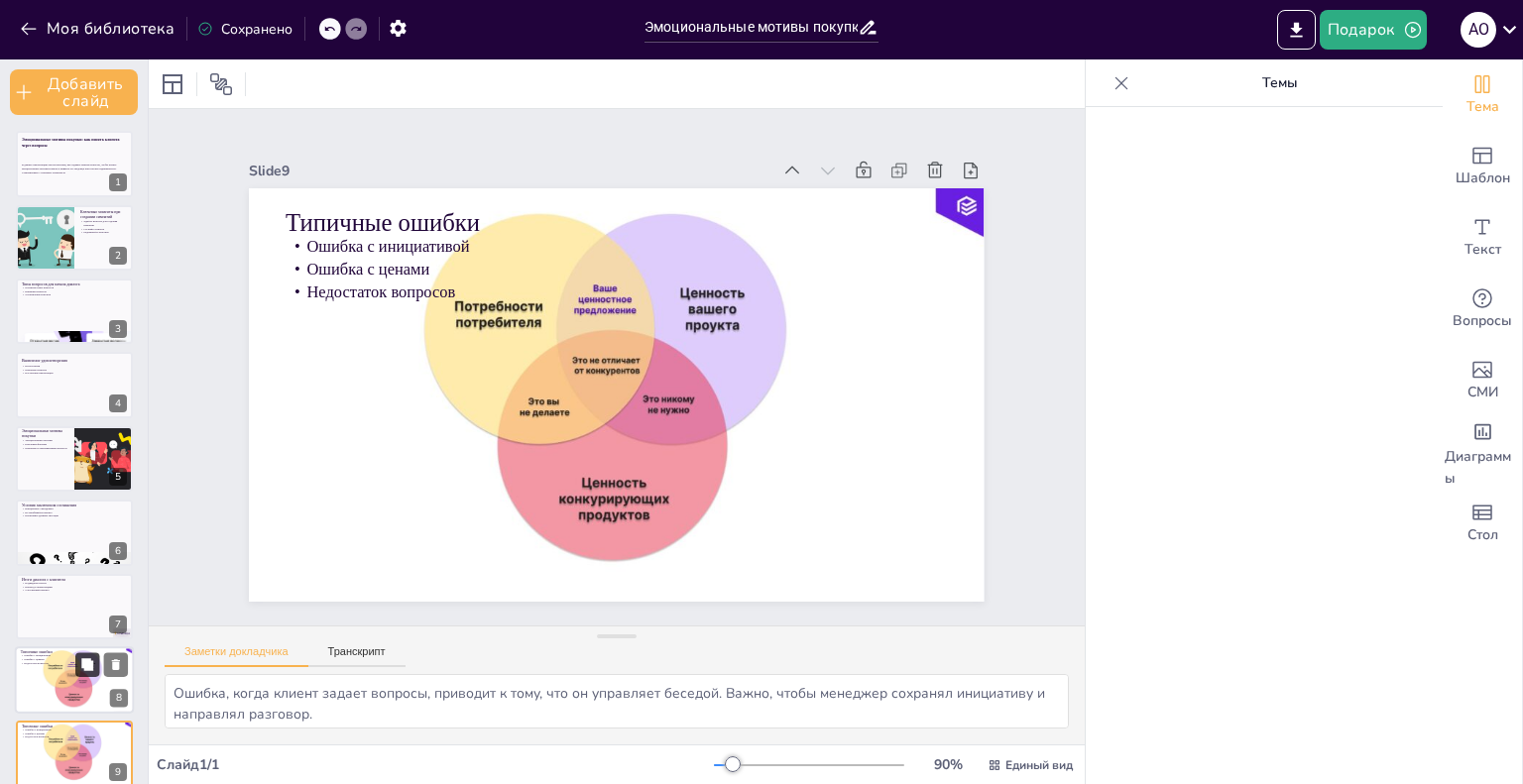 scroll, scrollTop: 18, scrollLeft: 0, axis: vertical 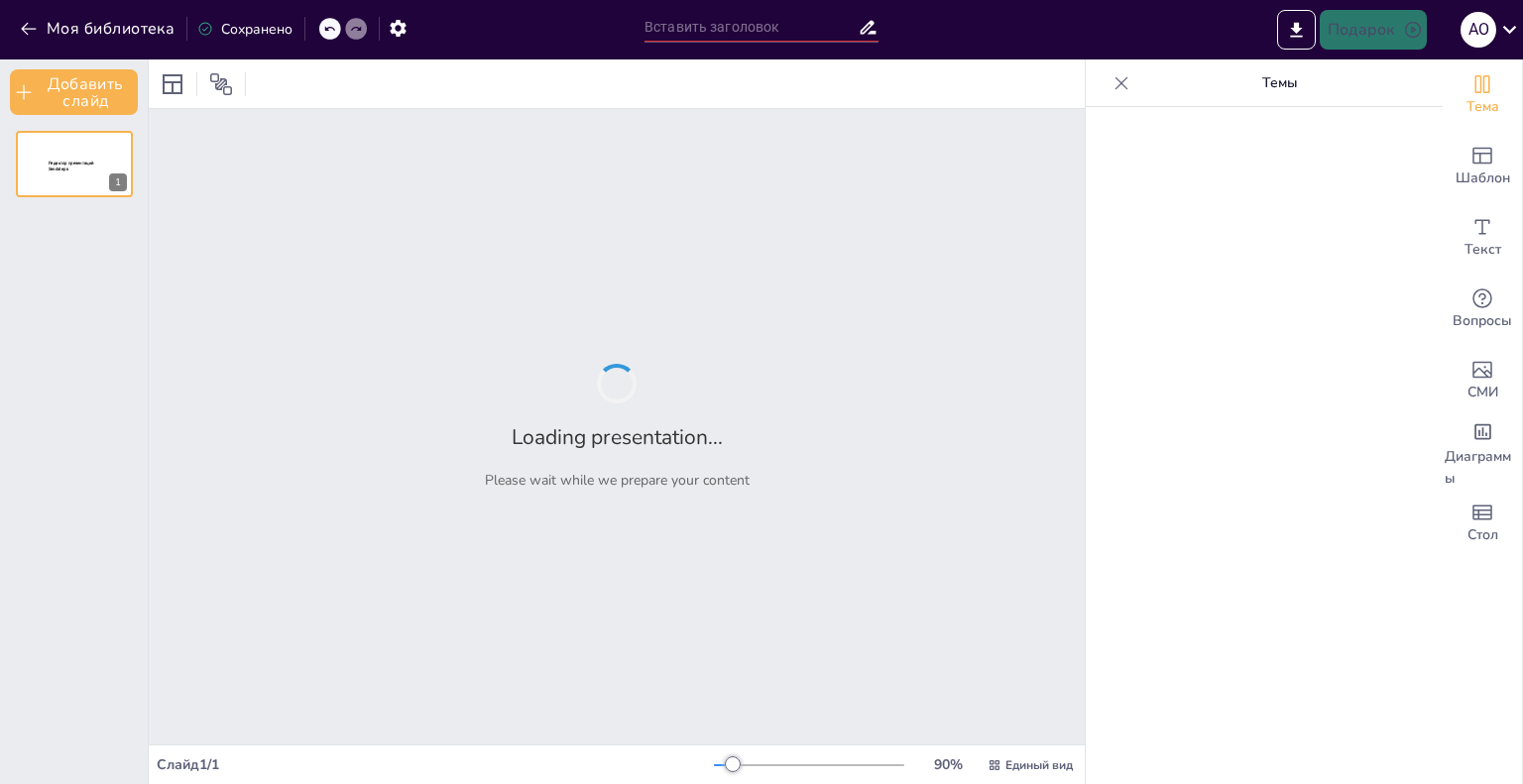 type on "Эмоциональные мотивы покупки: как понять клиента через вопросы" 